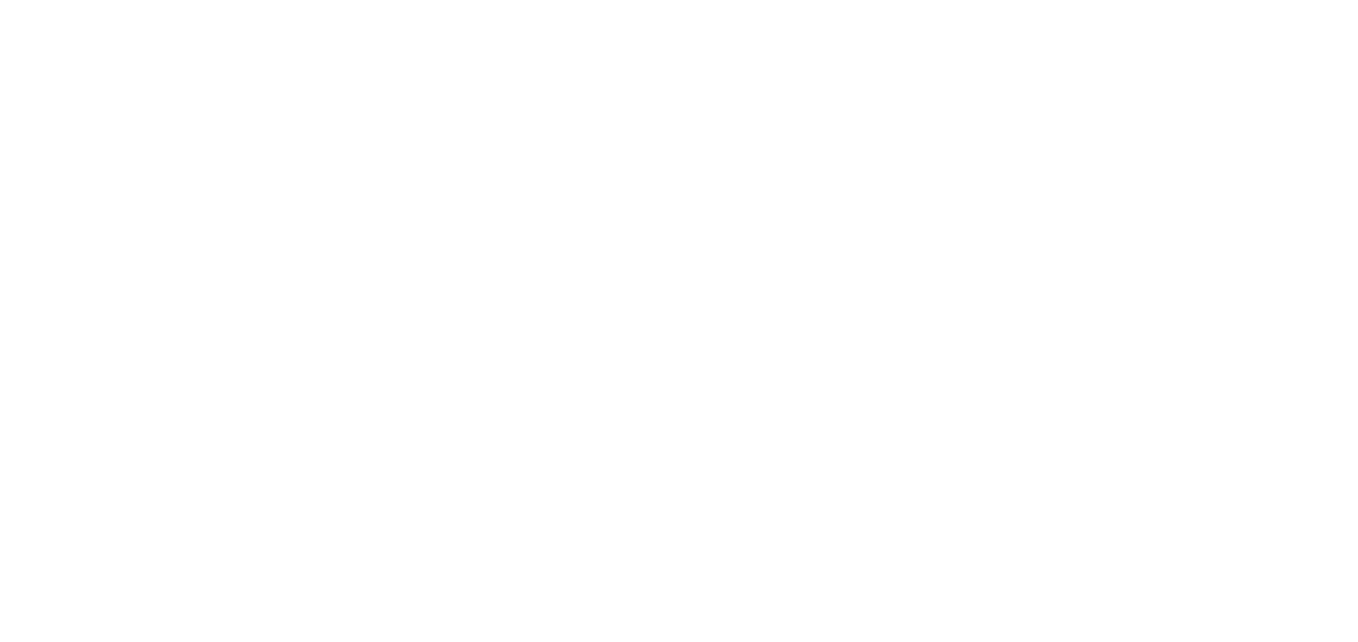 scroll, scrollTop: 0, scrollLeft: 0, axis: both 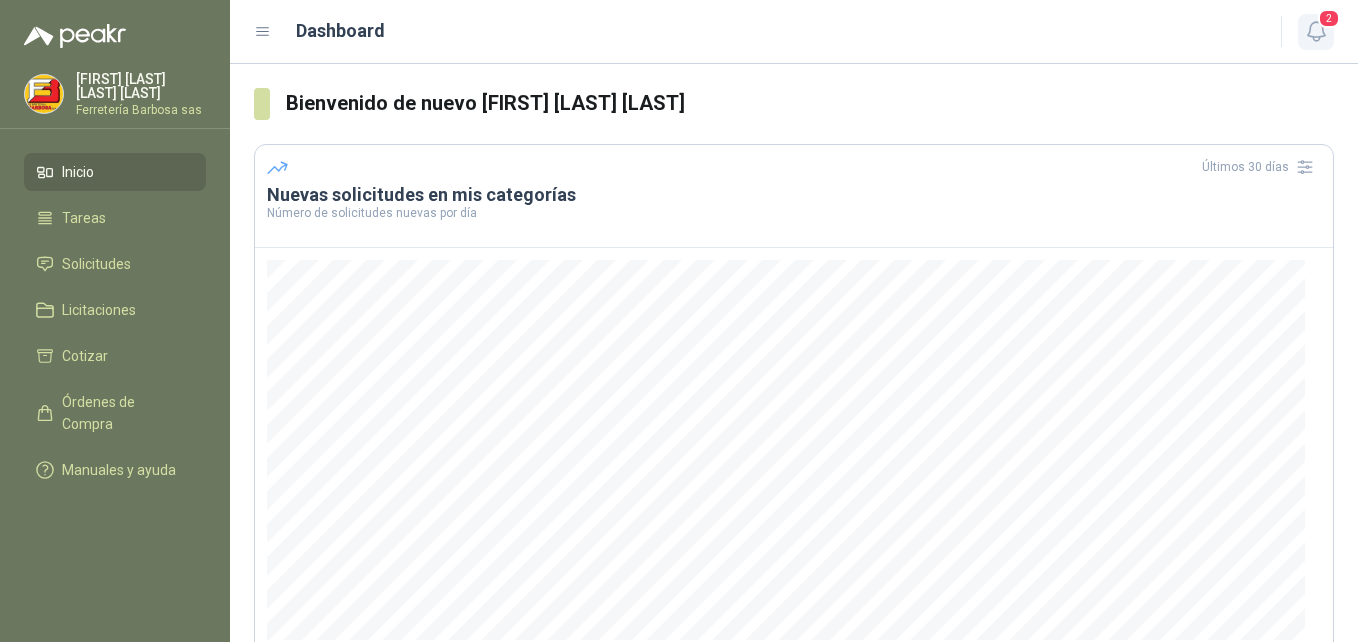 click 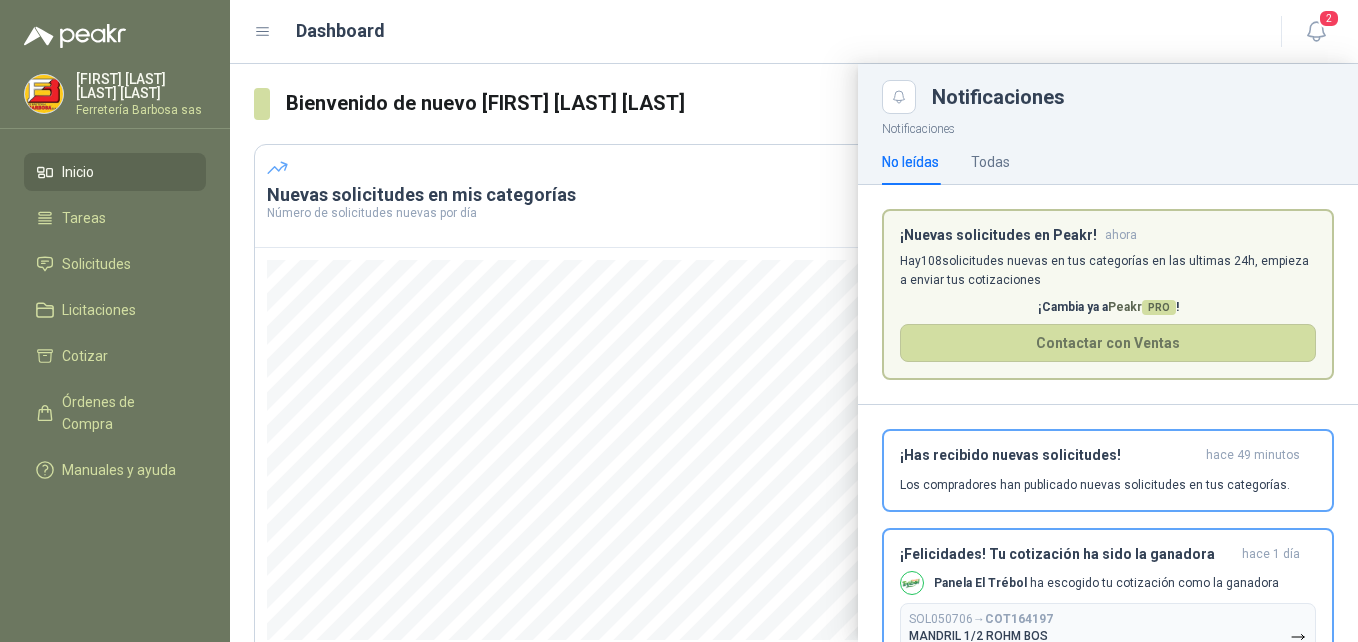click at bounding box center [794, 353] 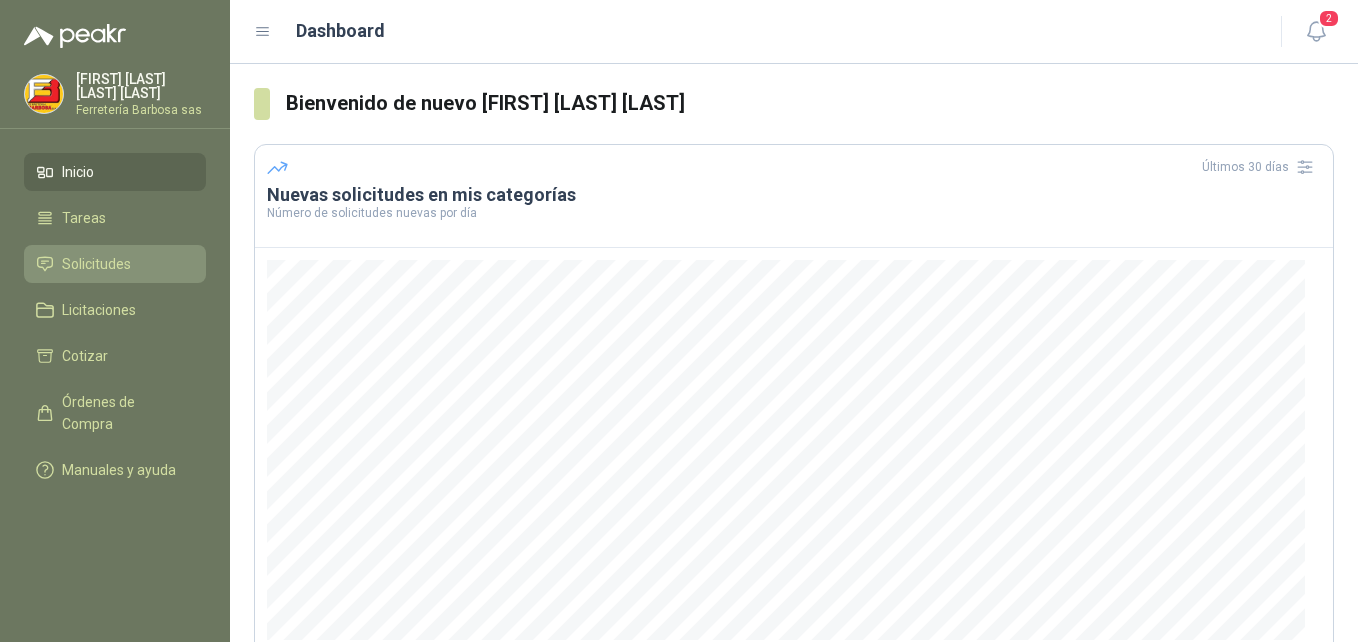 click on "Solicitudes" at bounding box center (96, 264) 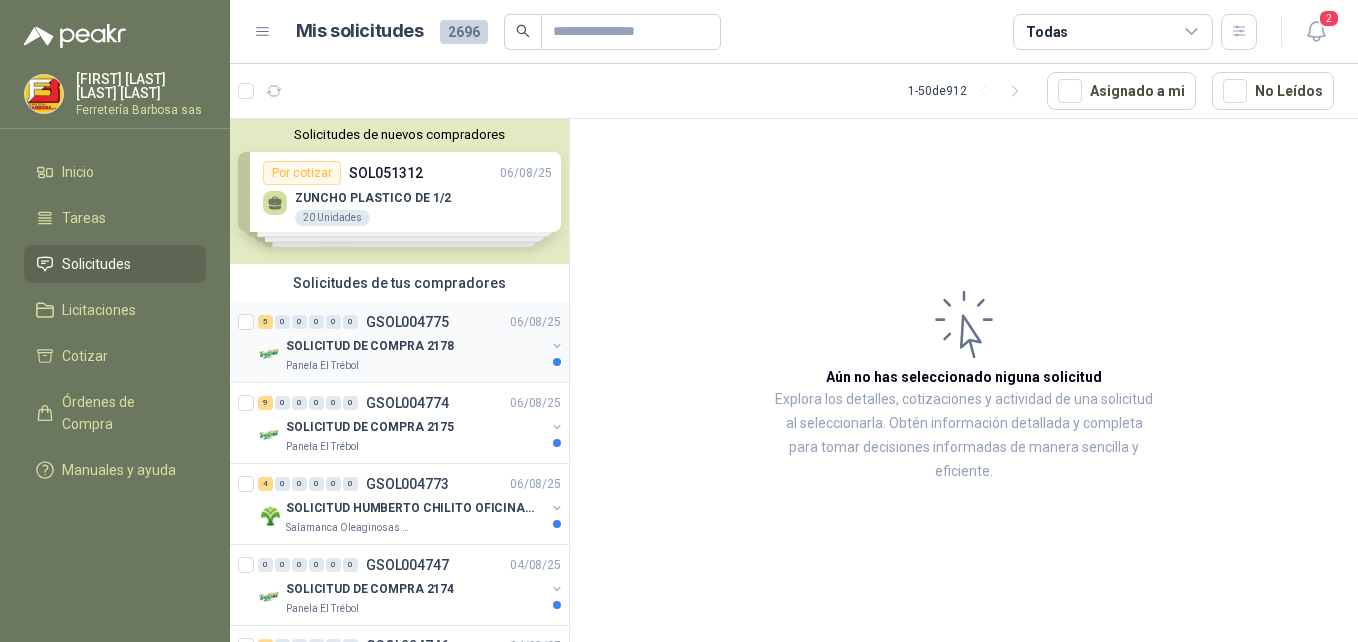 click on "SOLICITUD DE COMPRA 2178" at bounding box center [370, 346] 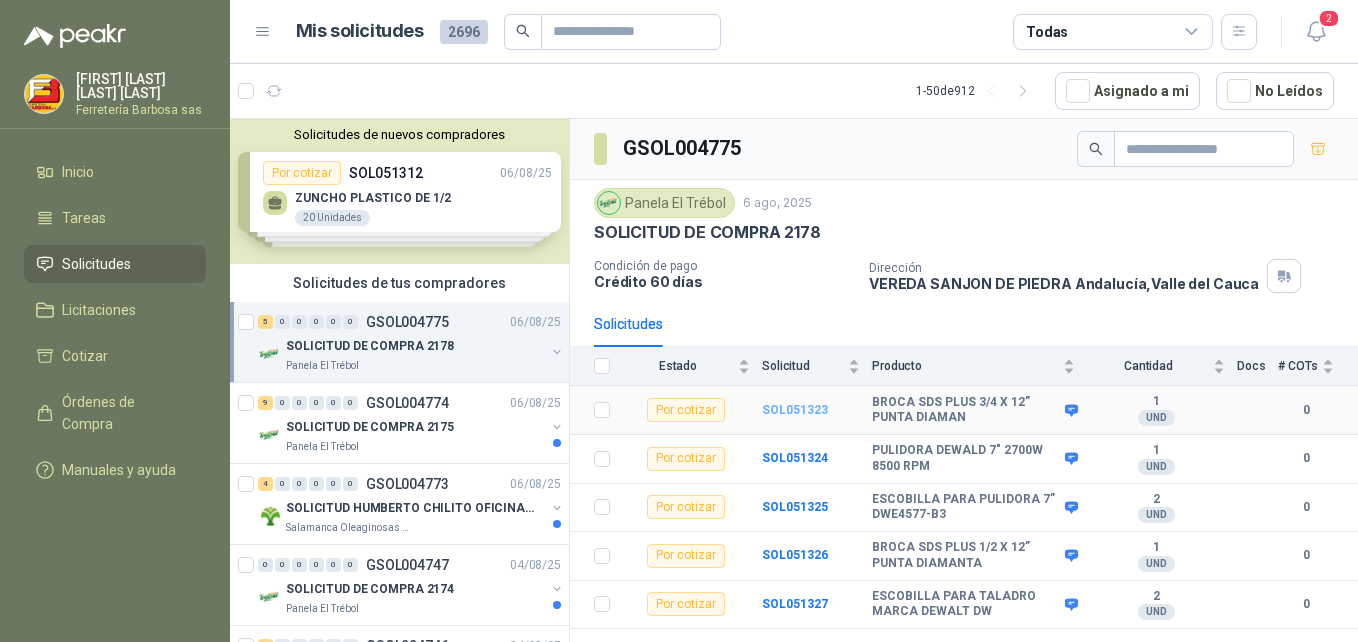 click on "SOL051323" at bounding box center (795, 410) 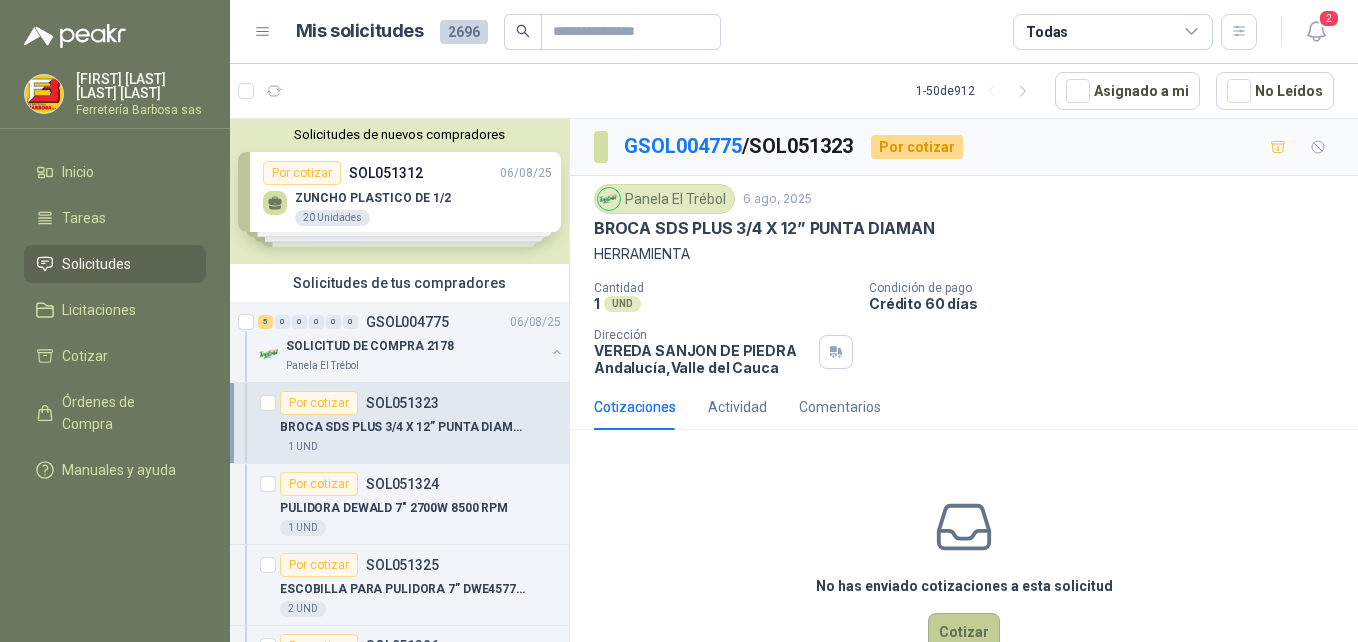 click on "Cotizar" at bounding box center (964, 632) 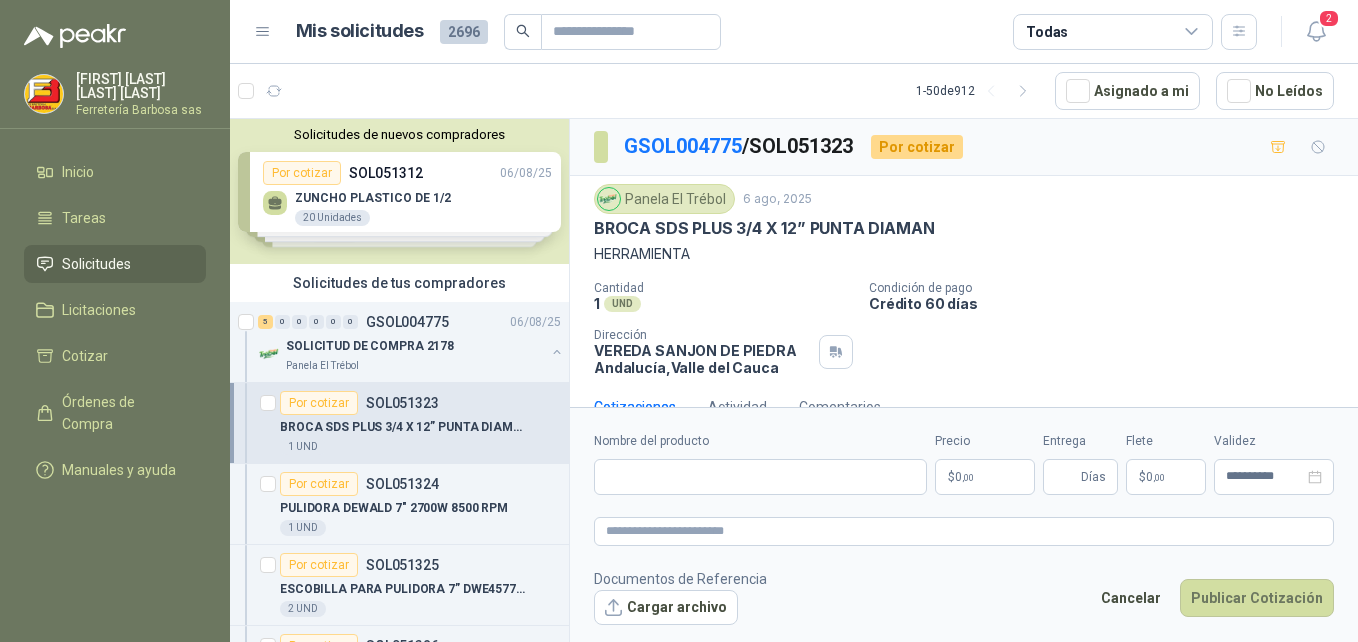 type 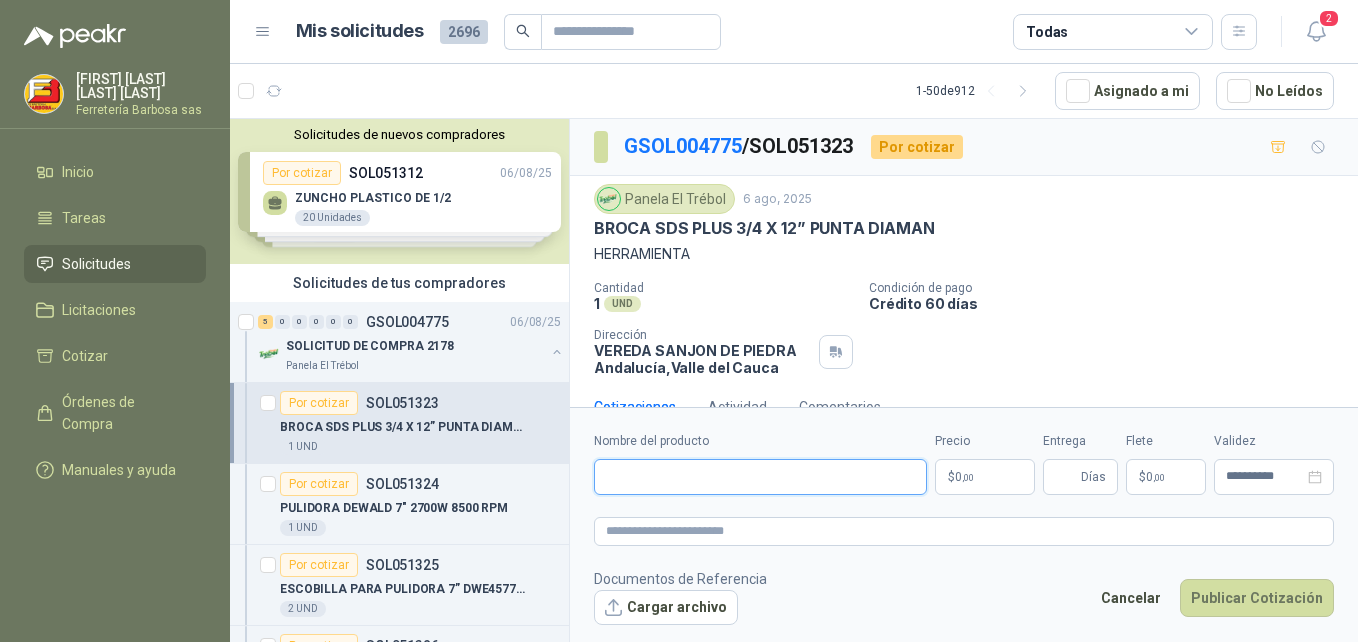 click on "Nombre del producto" at bounding box center [760, 477] 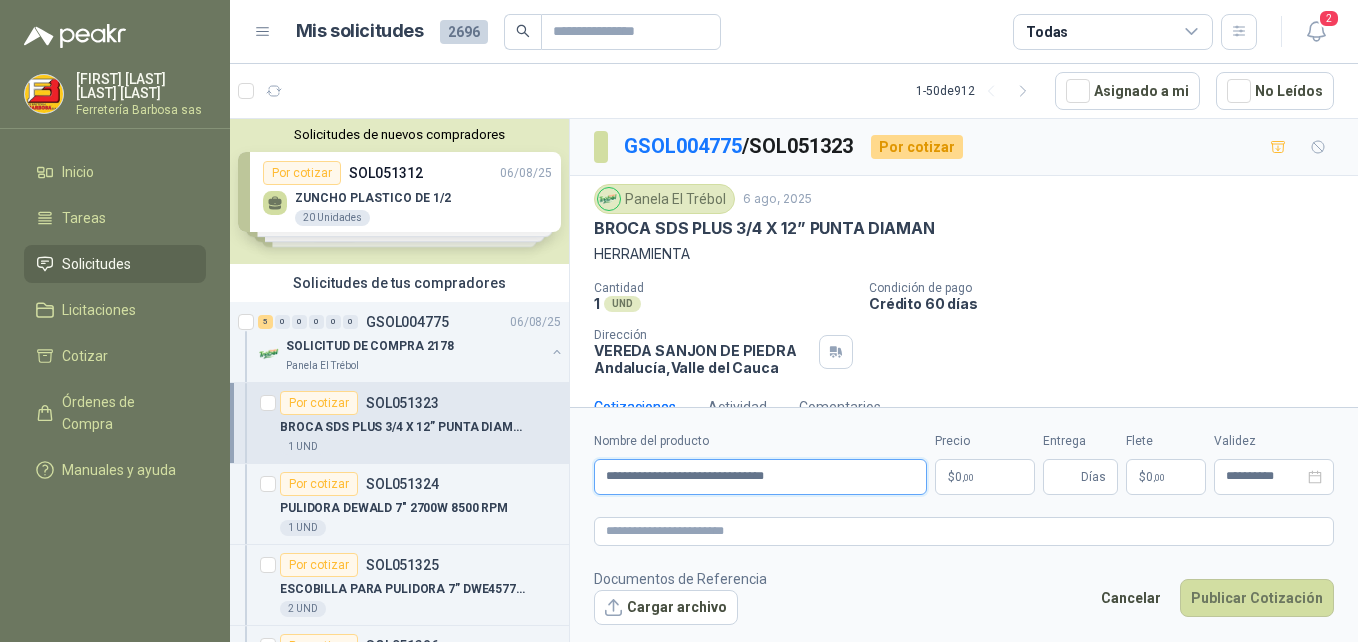 type on "**********" 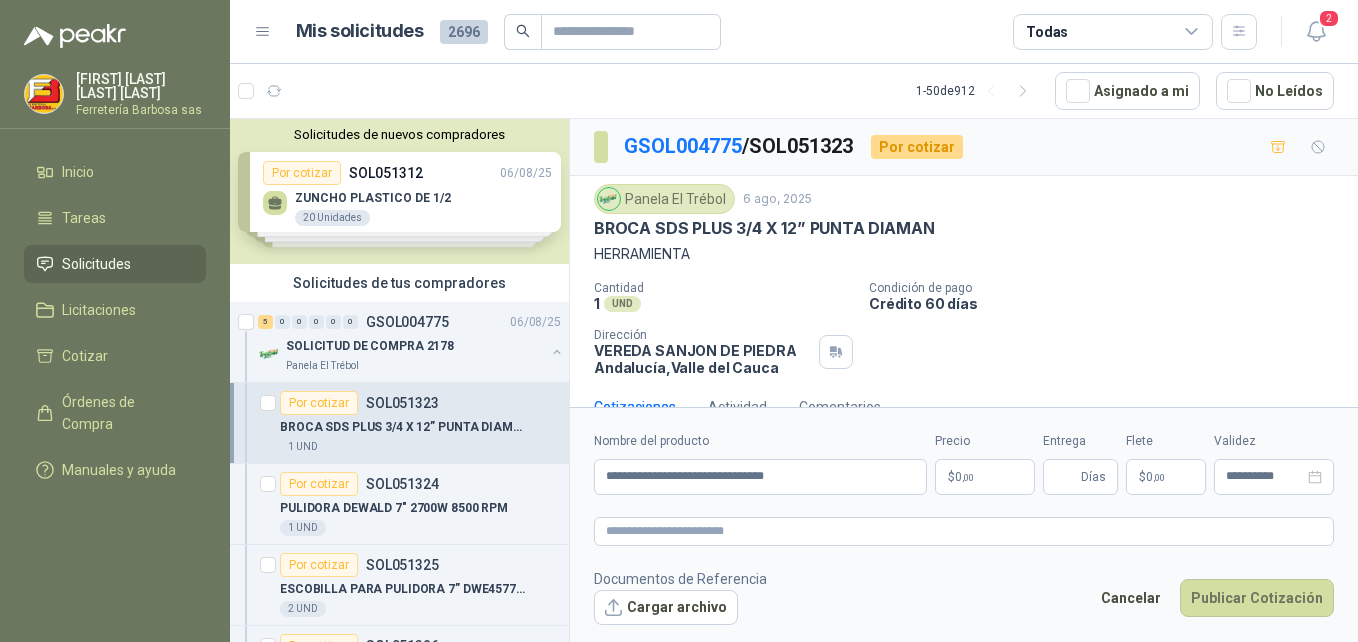 click on "0 ,00" at bounding box center (964, 477) 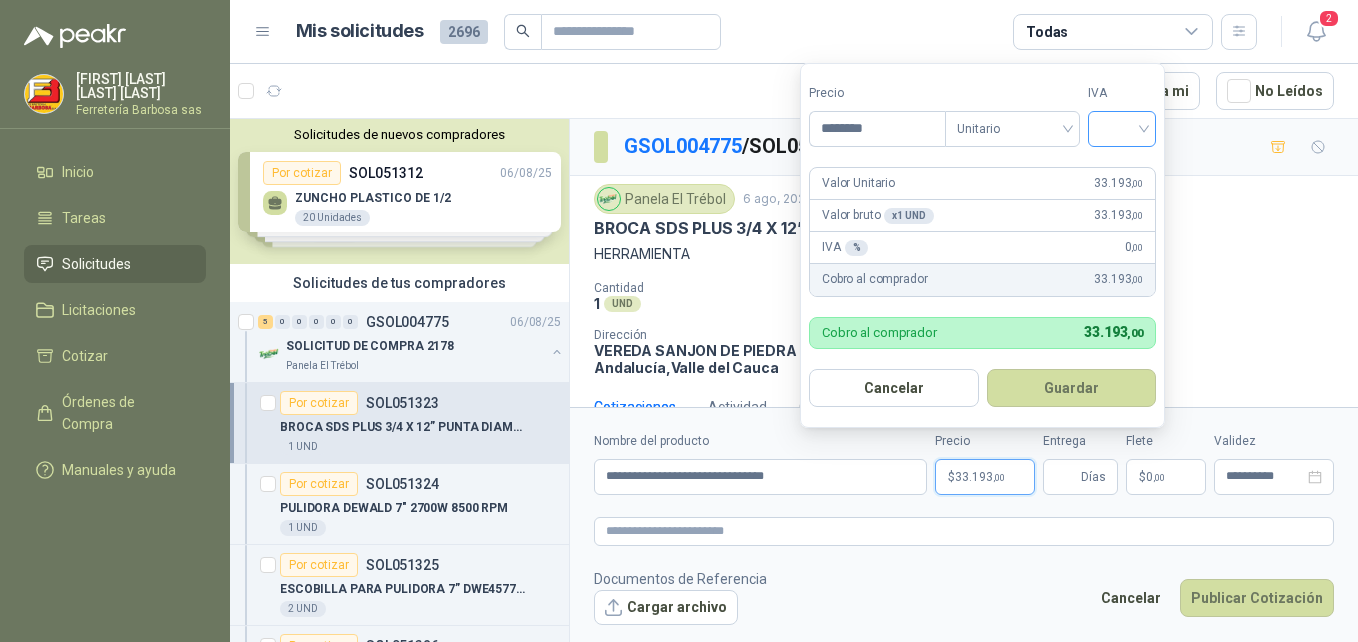 click at bounding box center [1122, 129] 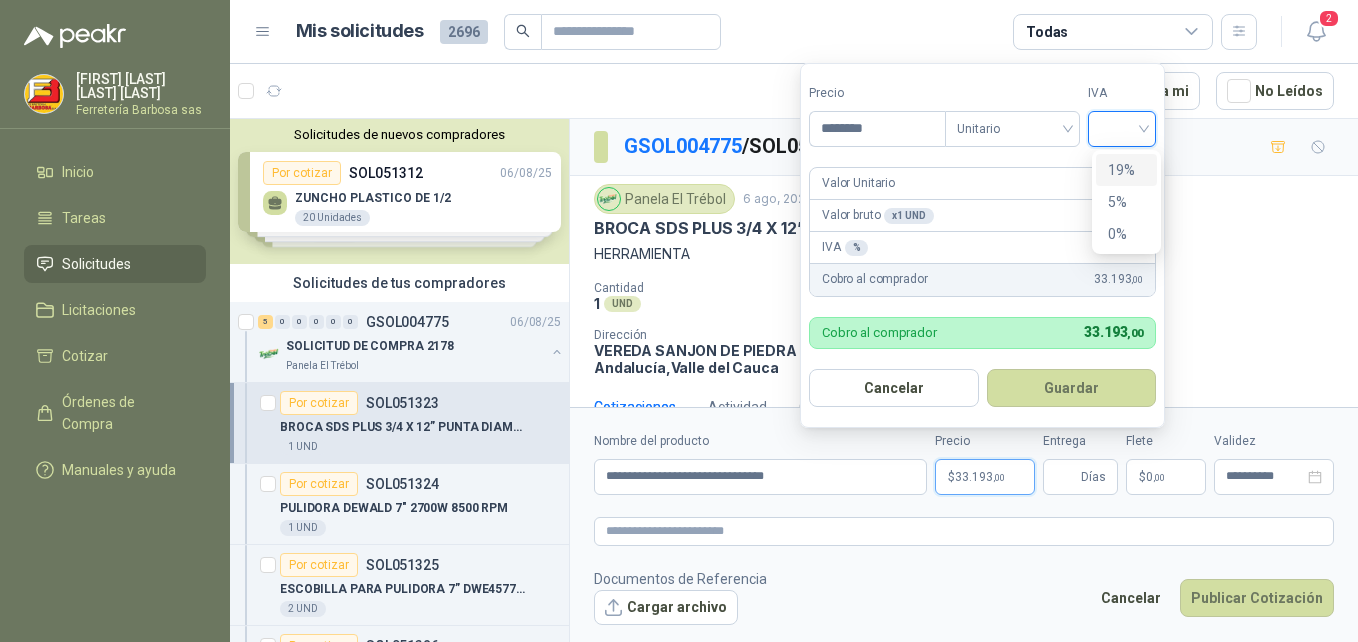 click on "19%" at bounding box center (1126, 170) 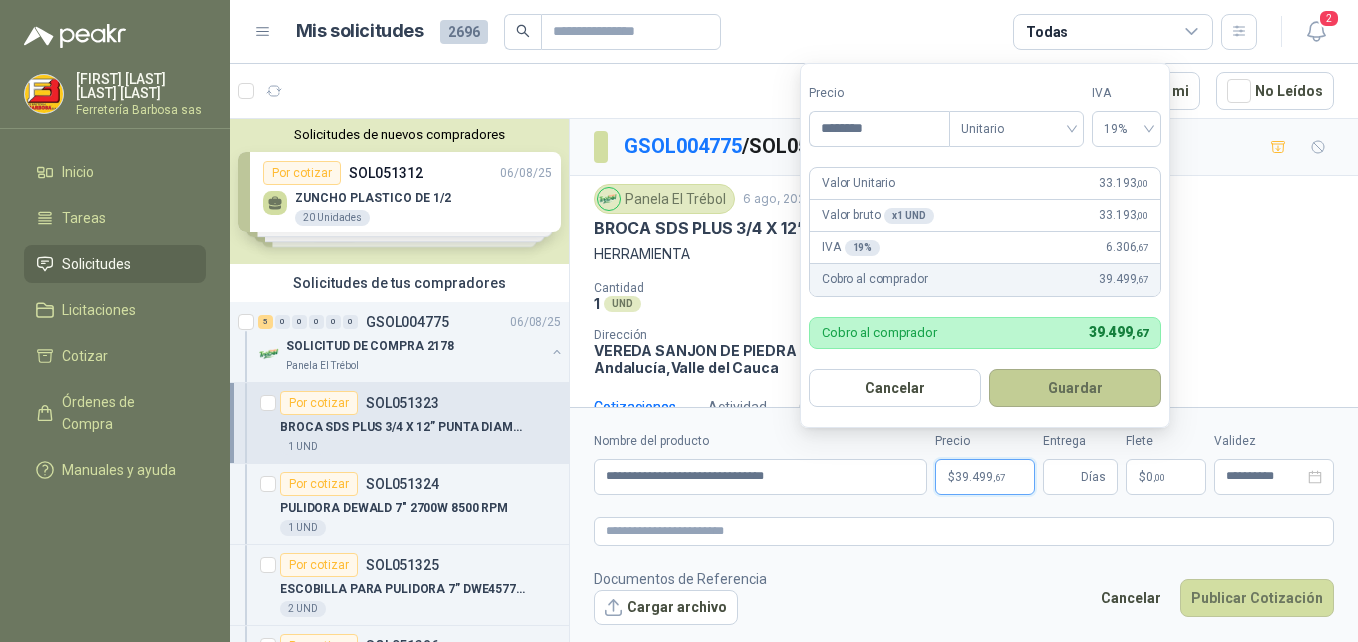 click on "Guardar" at bounding box center [1075, 388] 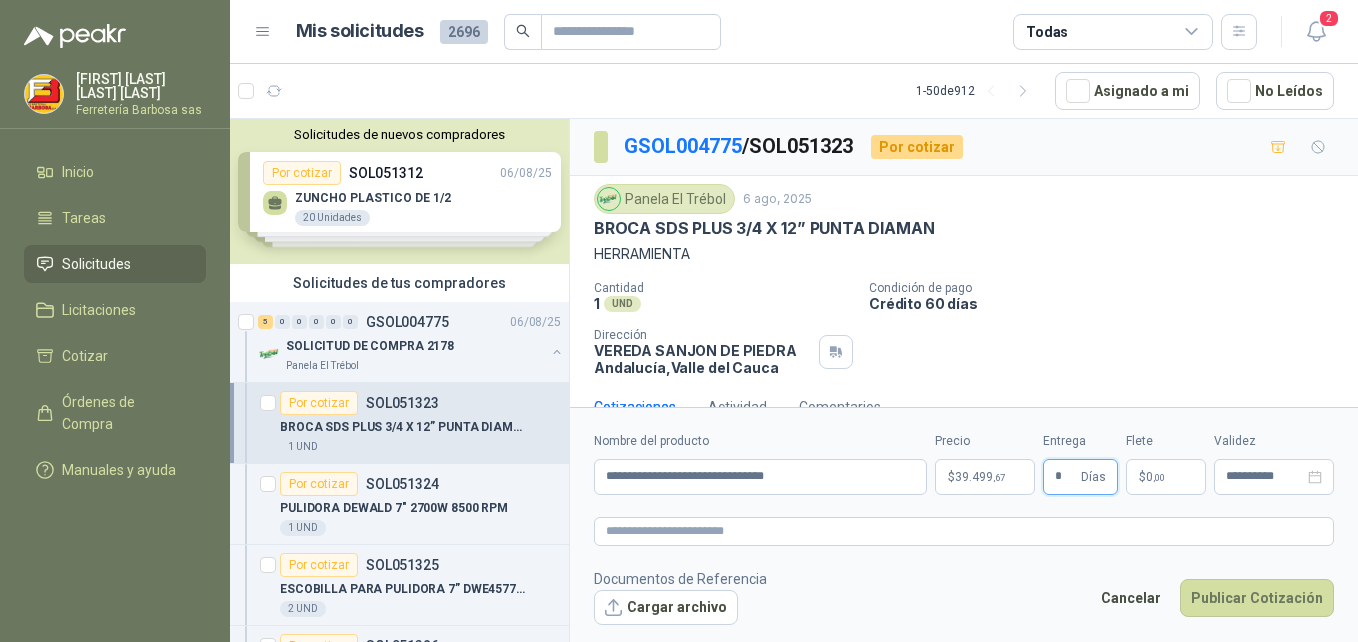 type on "*" 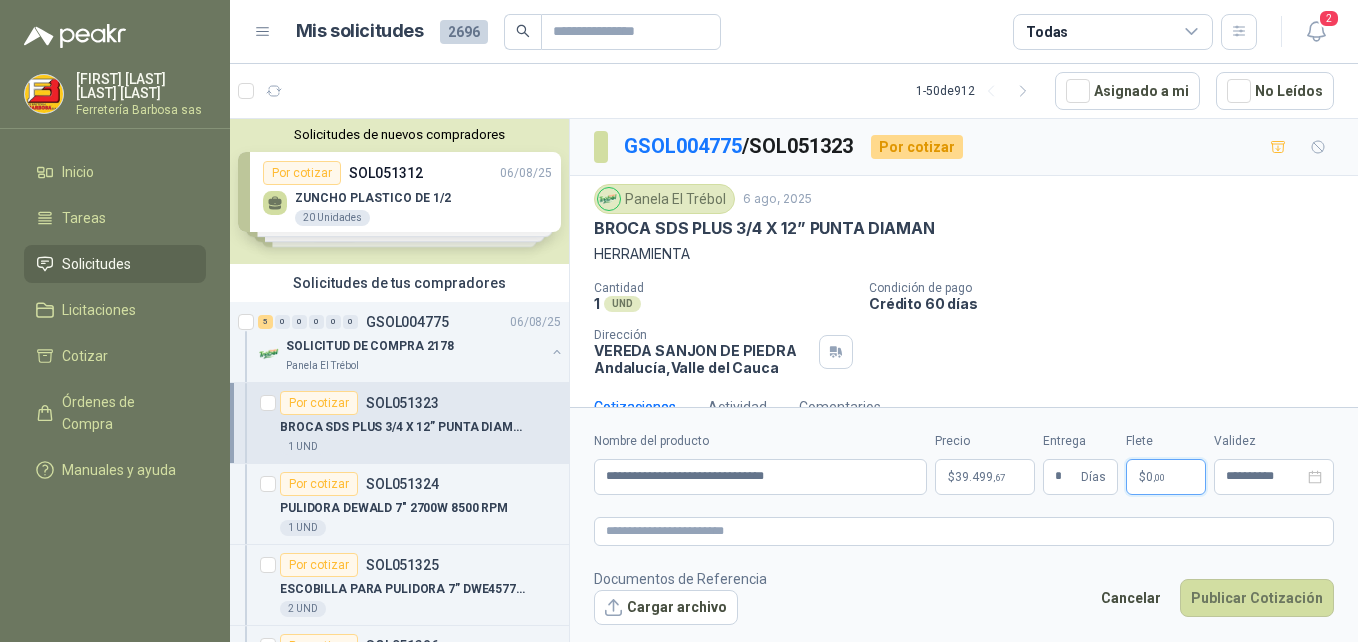 click on "$" at bounding box center [1142, 477] 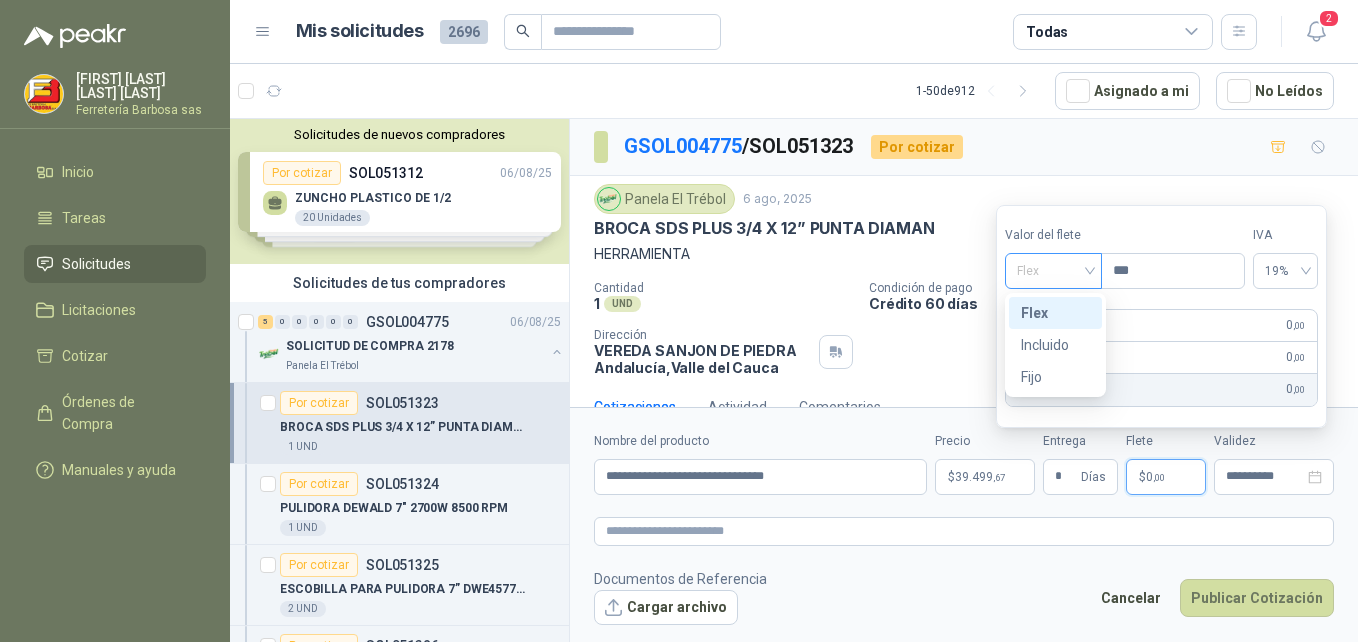 click on "Flex" at bounding box center [1053, 271] 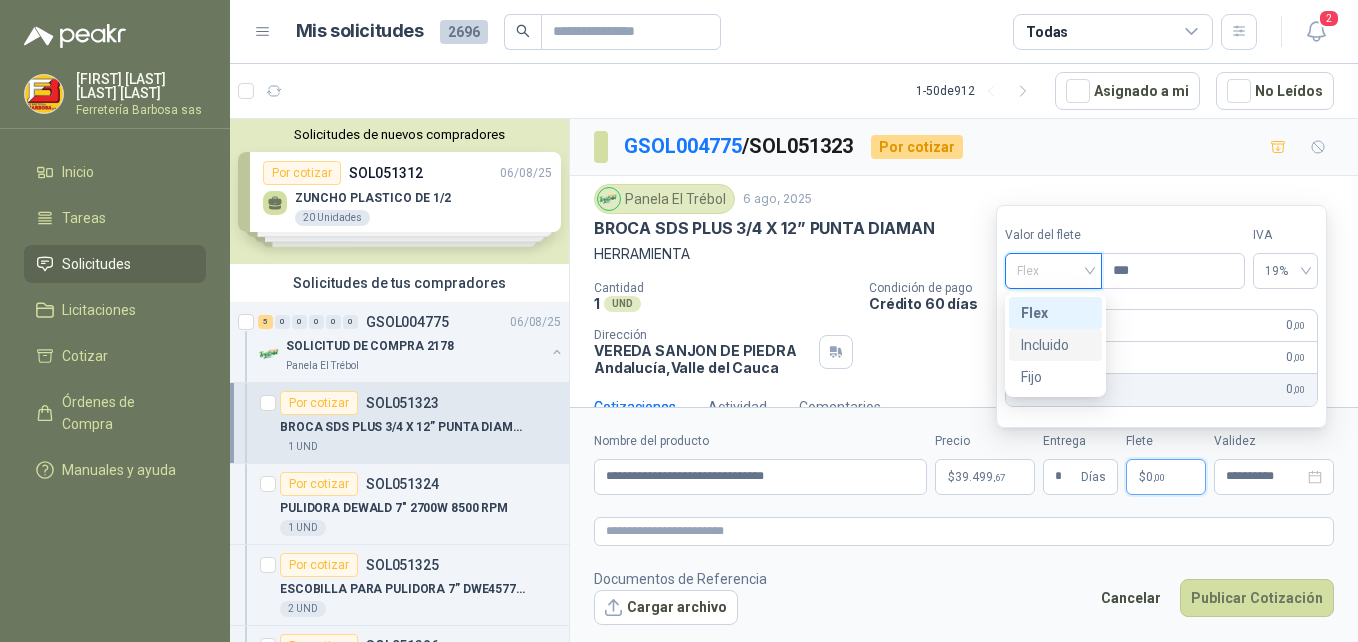 click on "Incluido" at bounding box center (1055, 345) 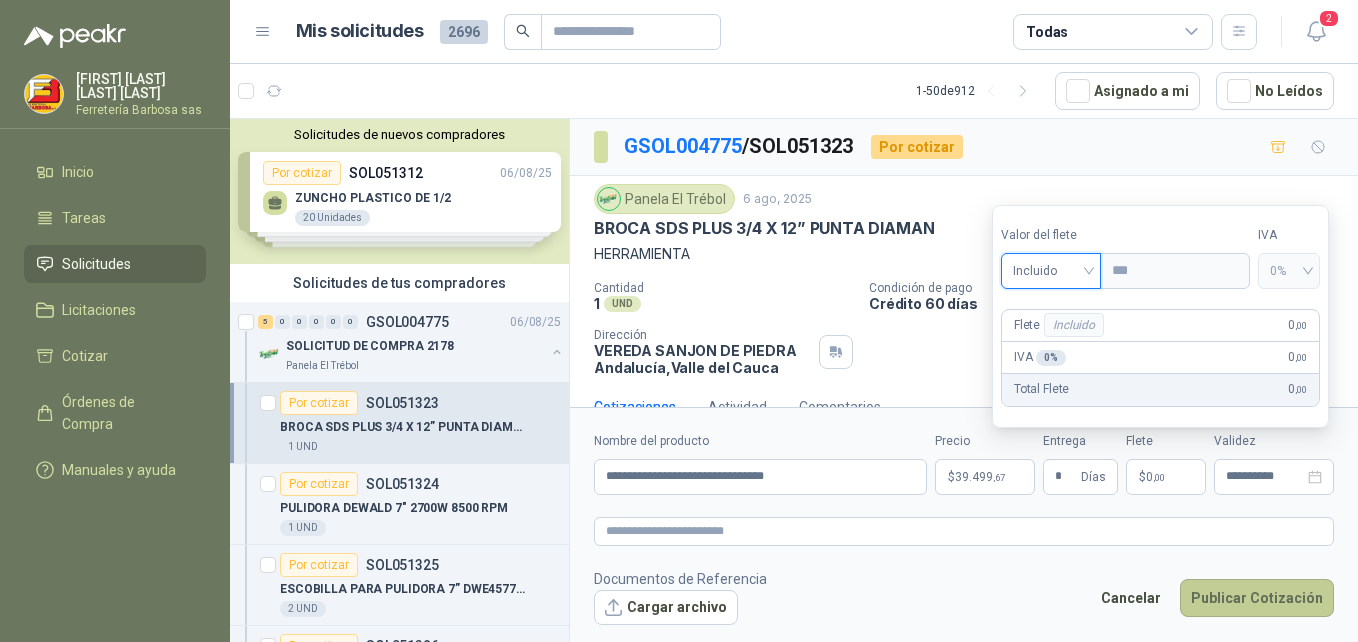 click on "Publicar Cotización" at bounding box center (1257, 598) 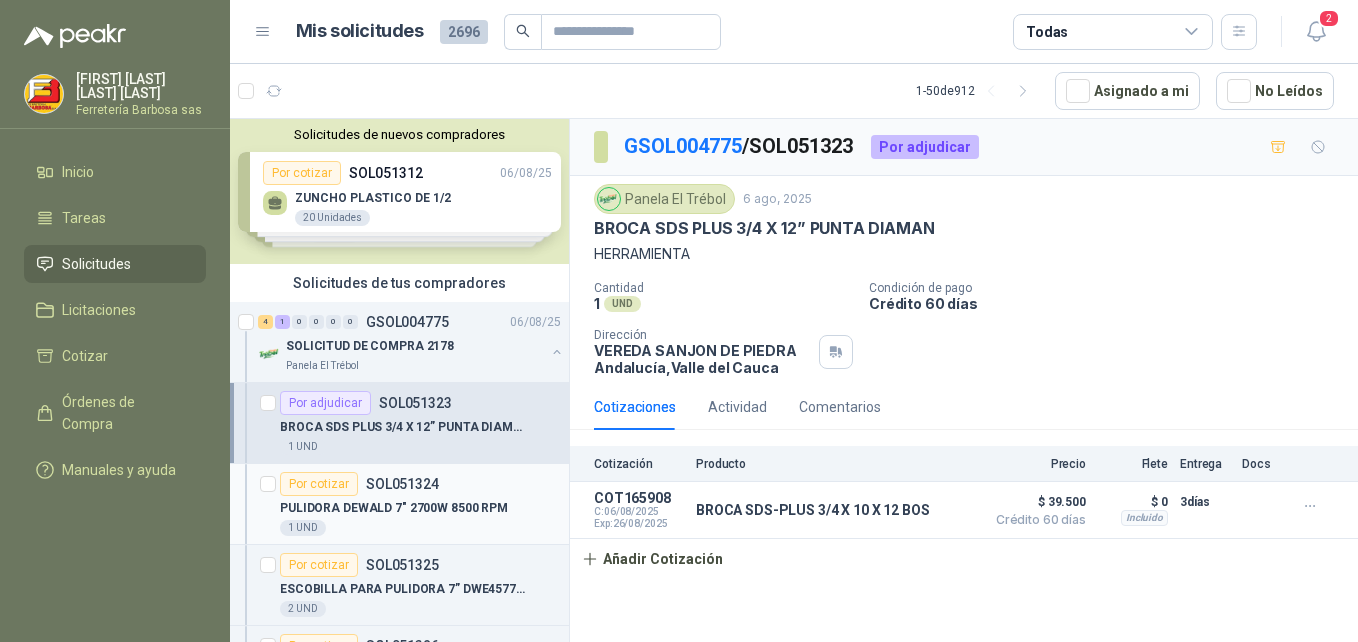 click on "Por cotizar" at bounding box center [319, 484] 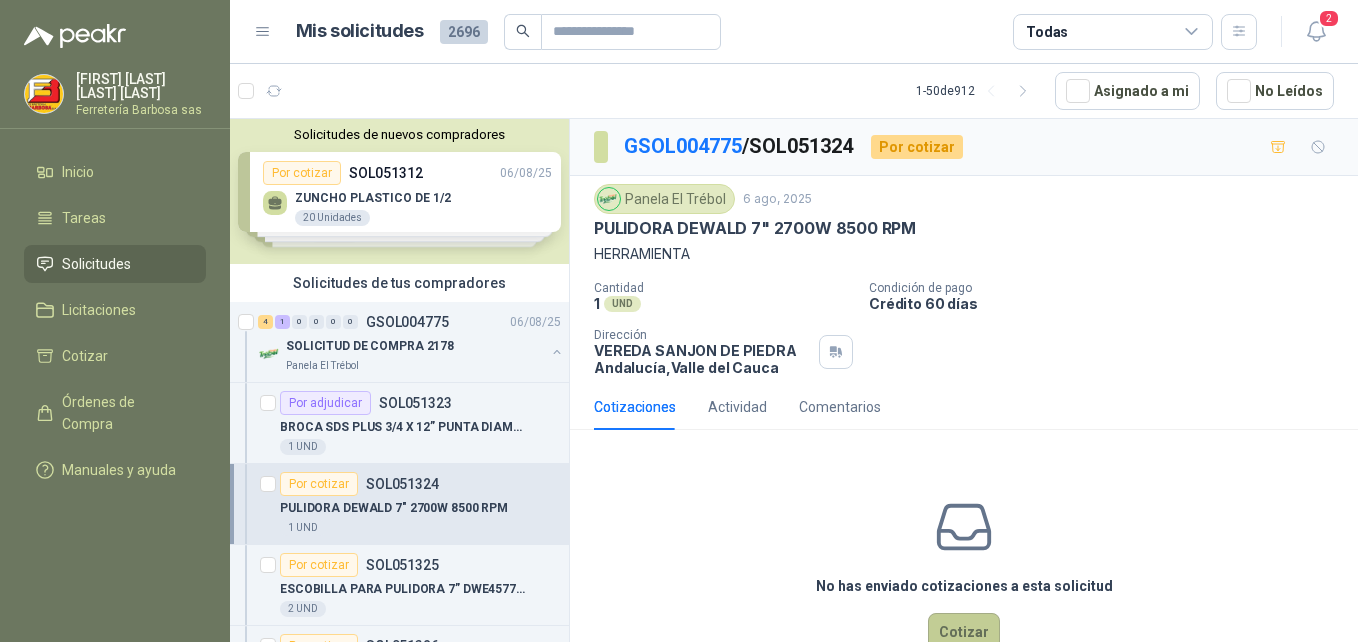 click on "Cotizar" at bounding box center (964, 632) 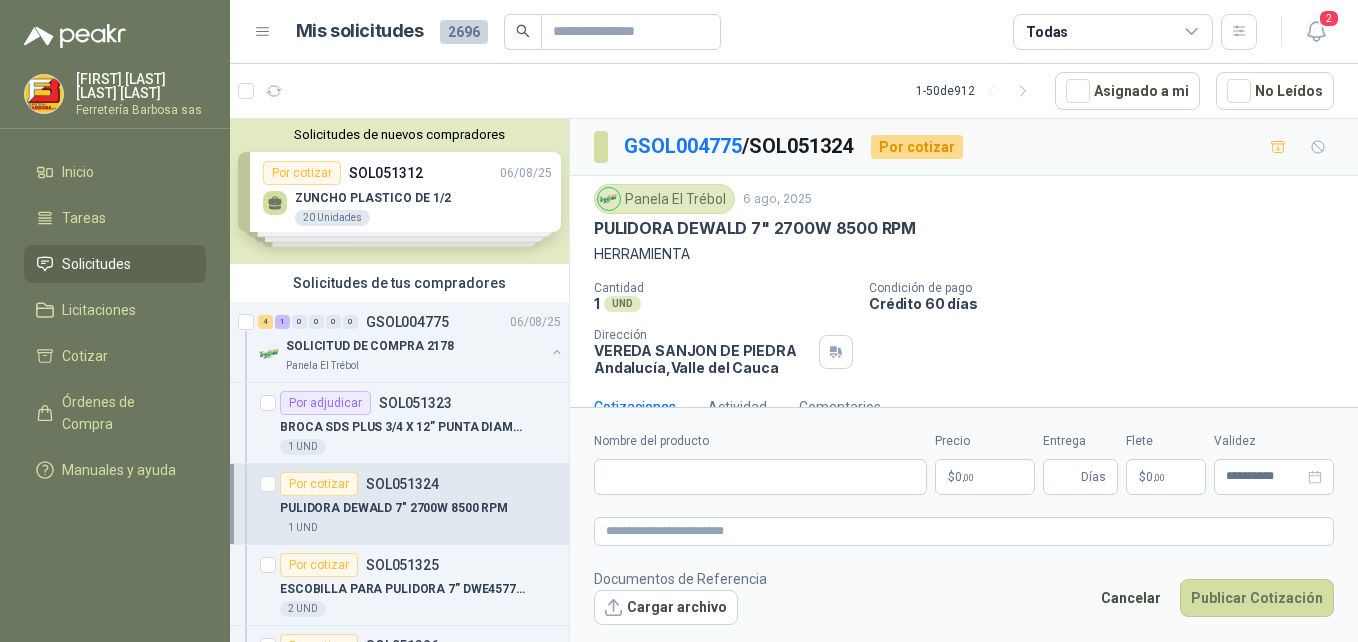 type 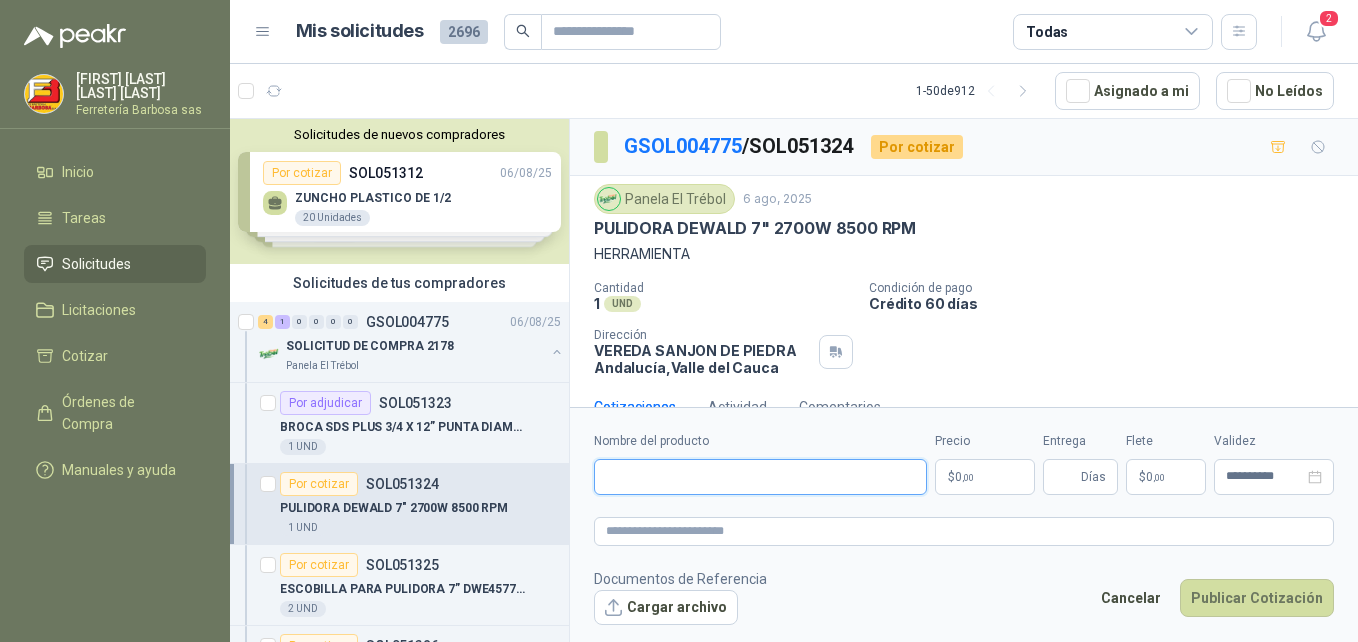 click on "Nombre del producto" at bounding box center (760, 477) 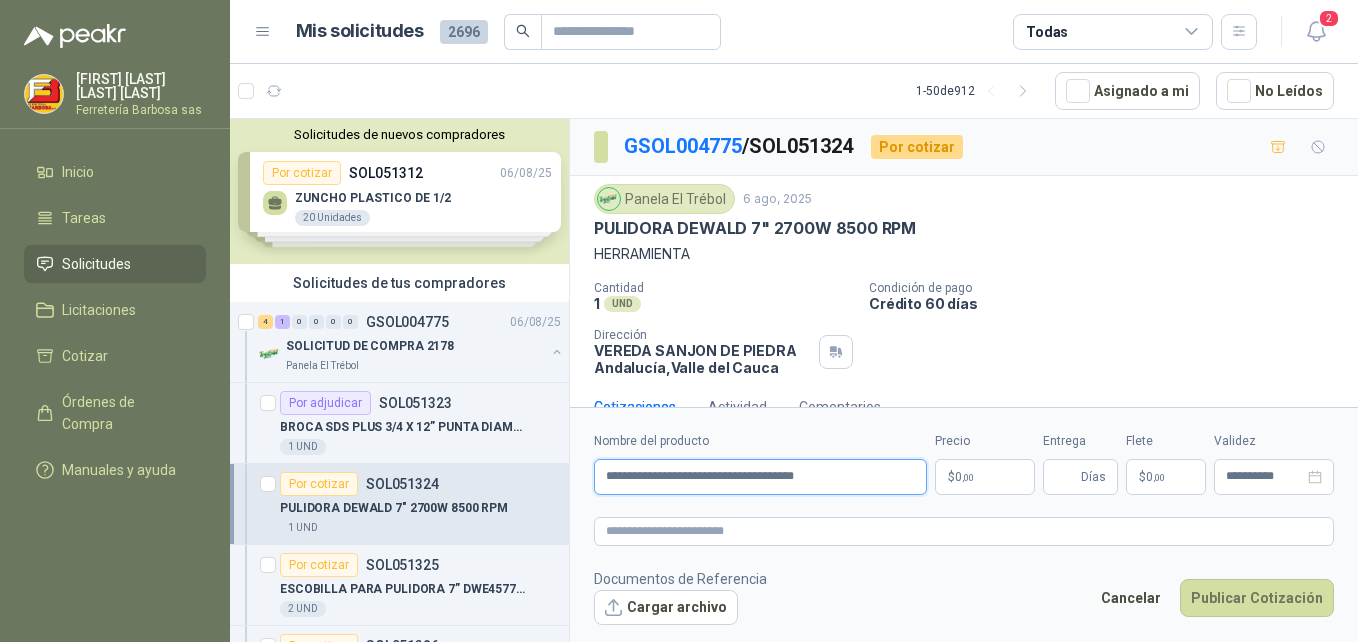 type on "**********" 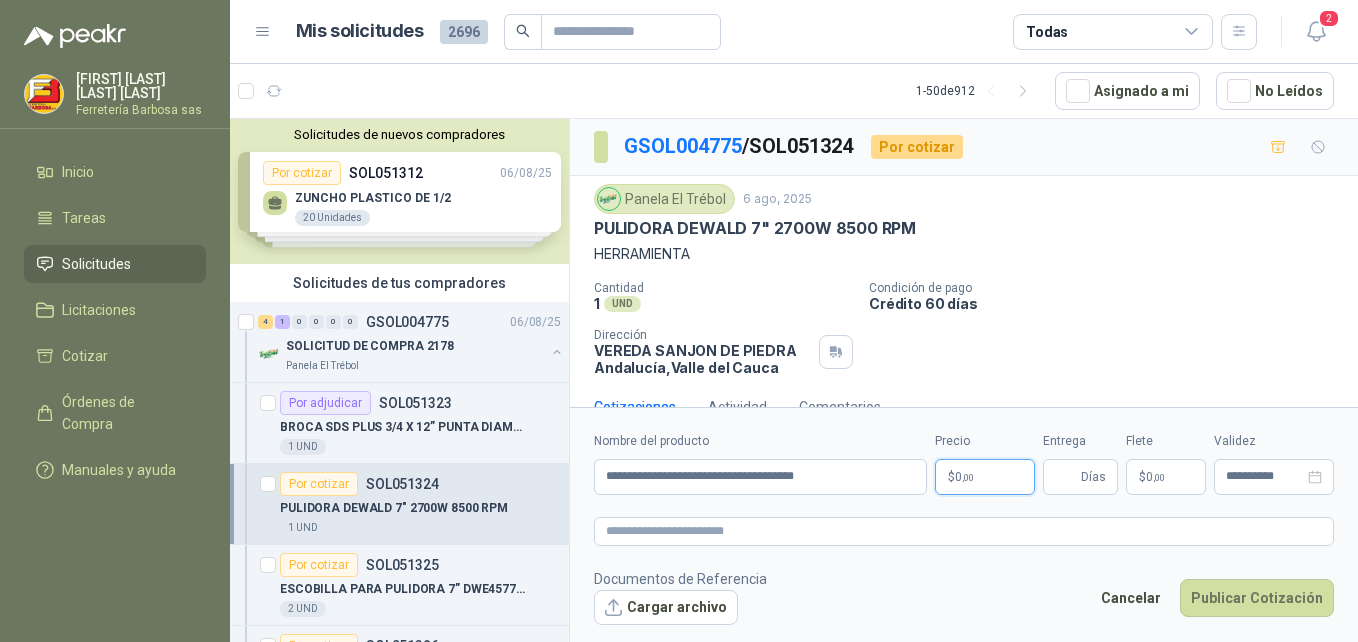 click on "$  0 ,00" at bounding box center [985, 477] 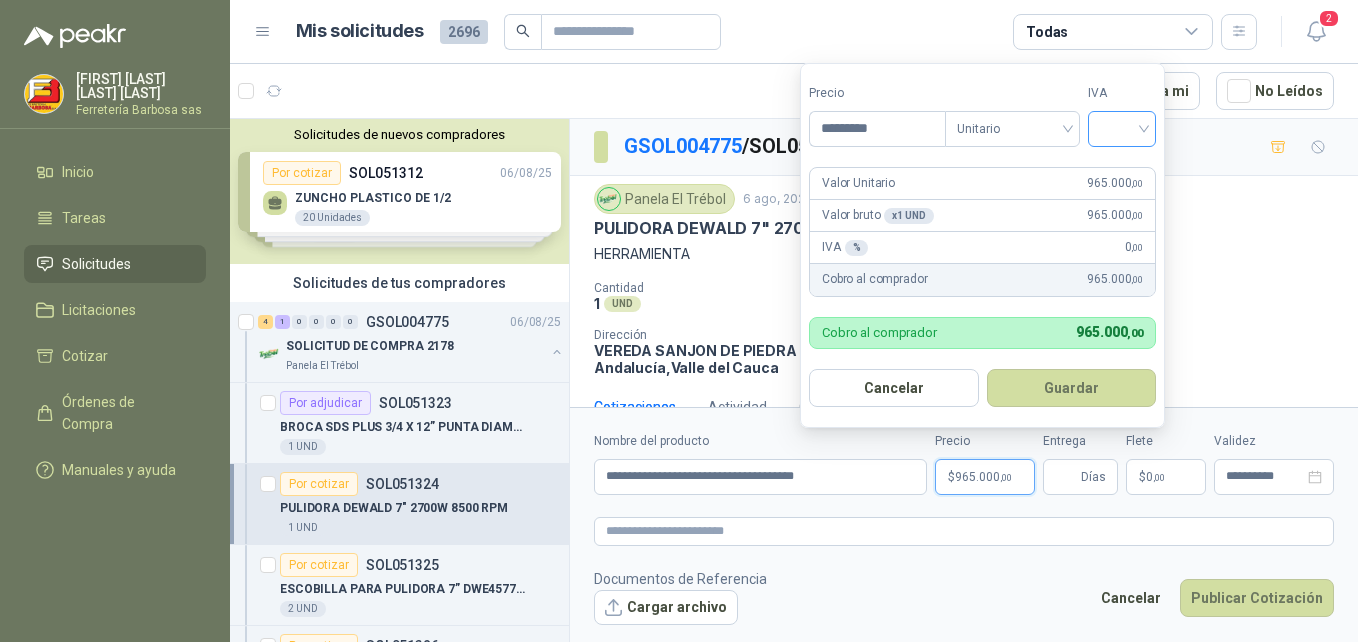 click at bounding box center (1122, 129) 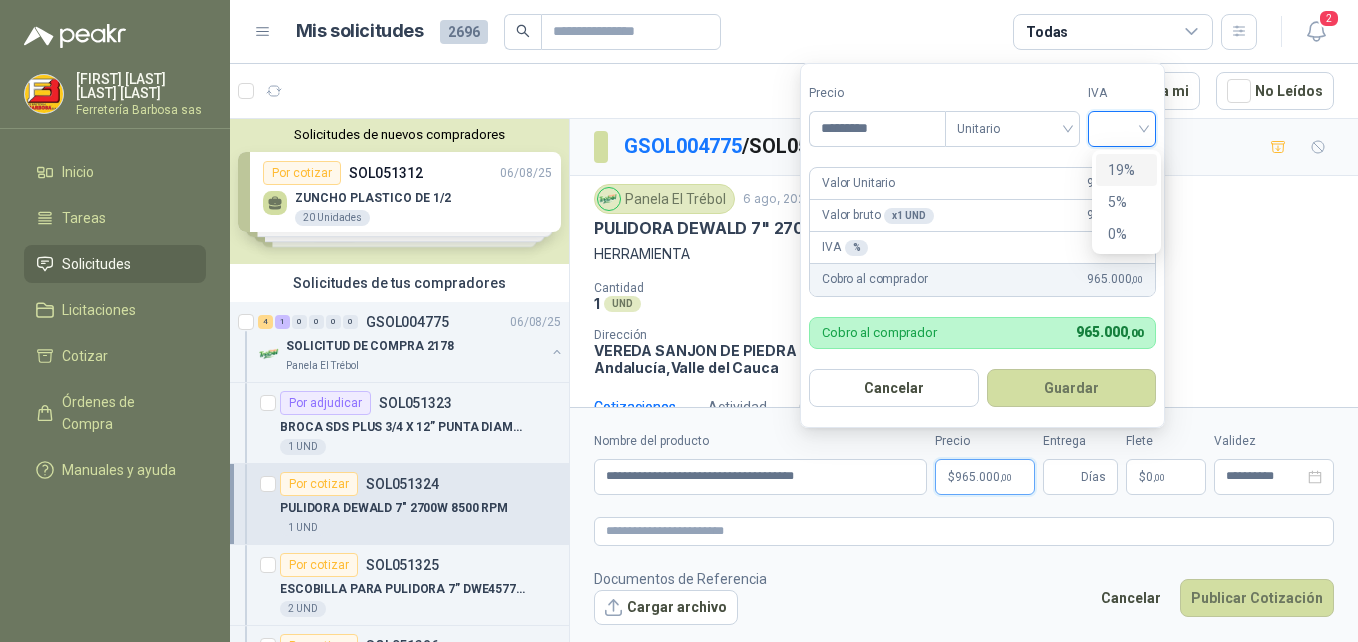 click on "19%" at bounding box center [1126, 170] 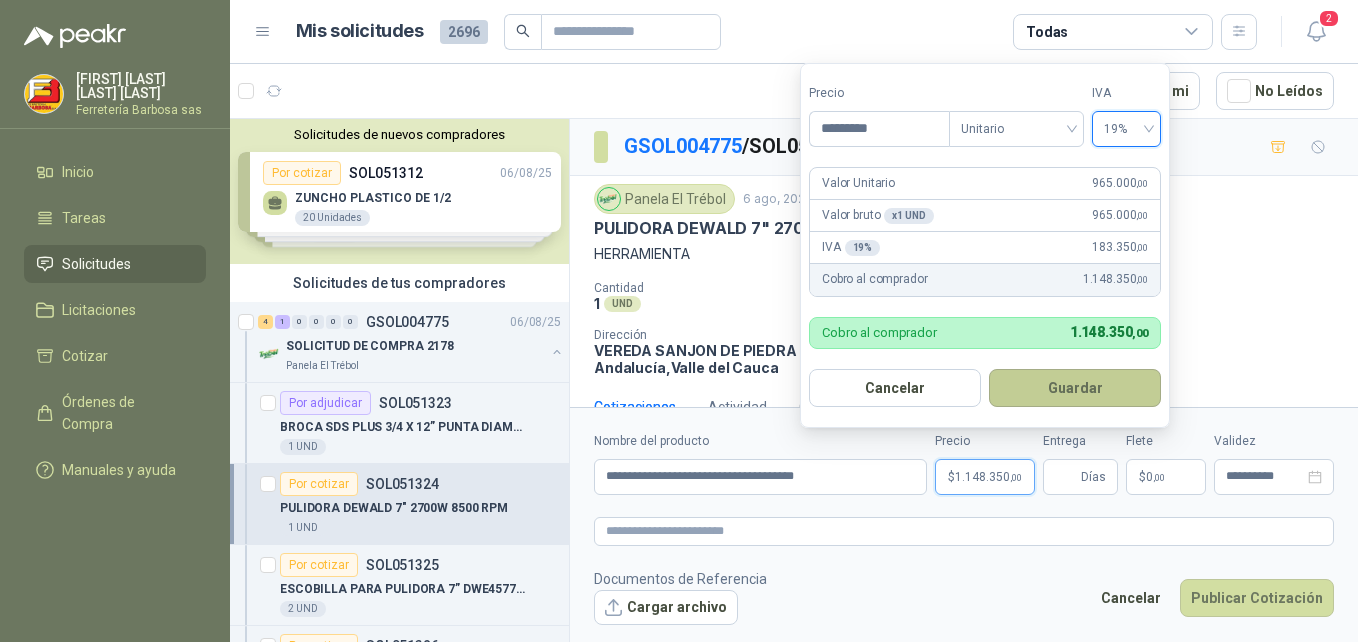 click on "Guardar" at bounding box center (1075, 388) 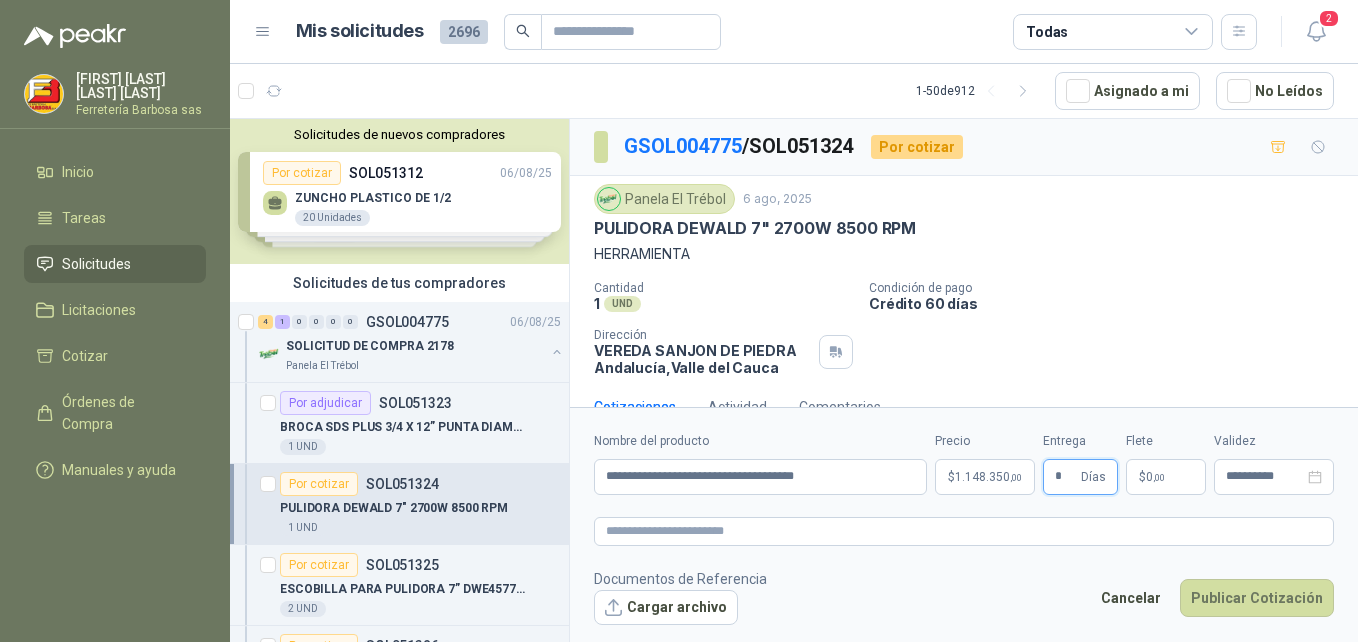 type on "*" 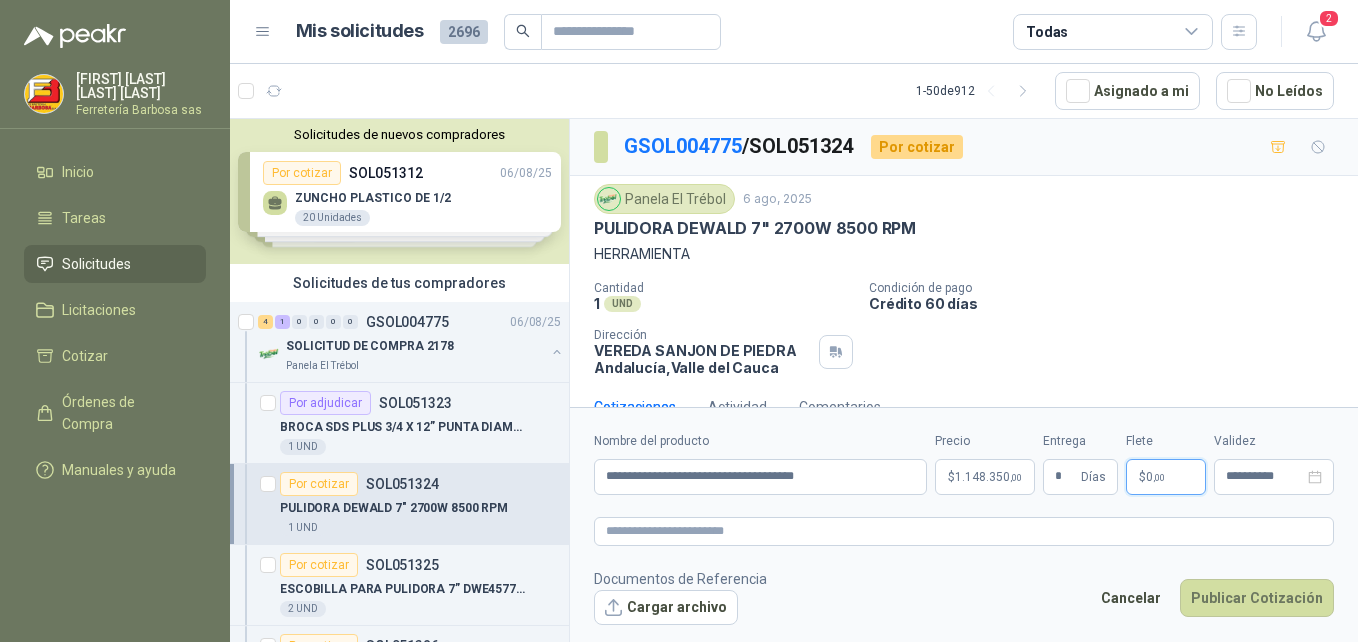 click on "$    0 ,00" at bounding box center (1166, 477) 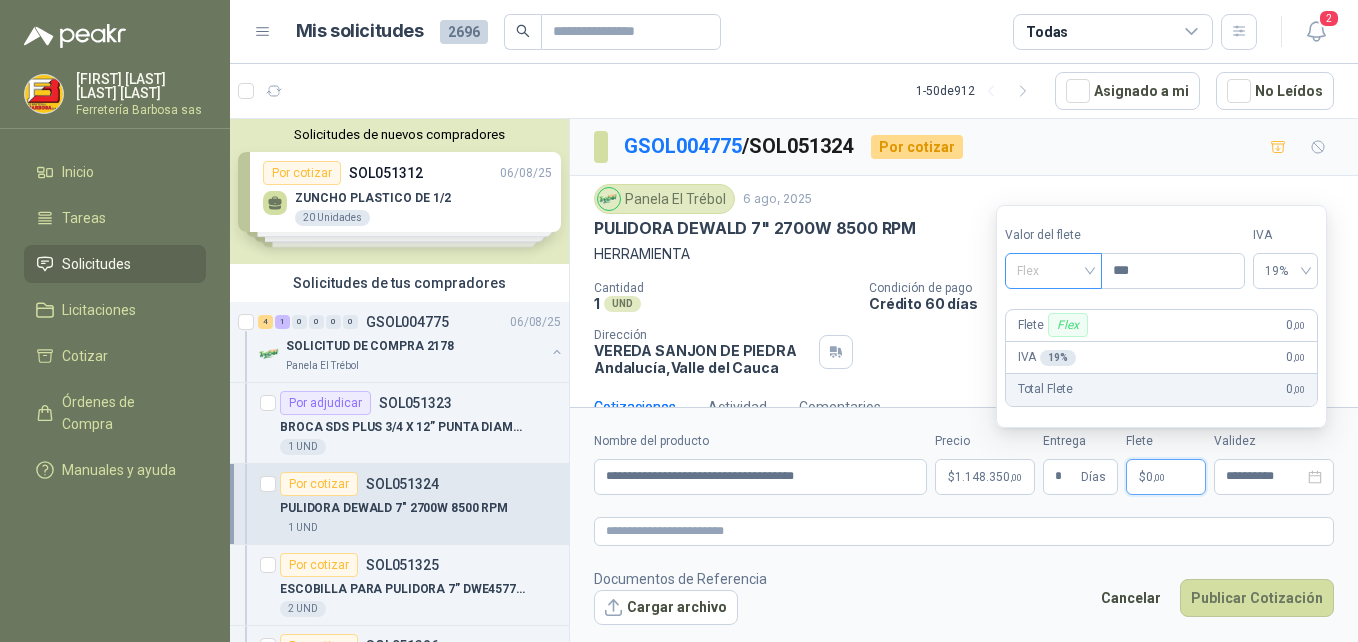 click on "Flex" at bounding box center (1053, 271) 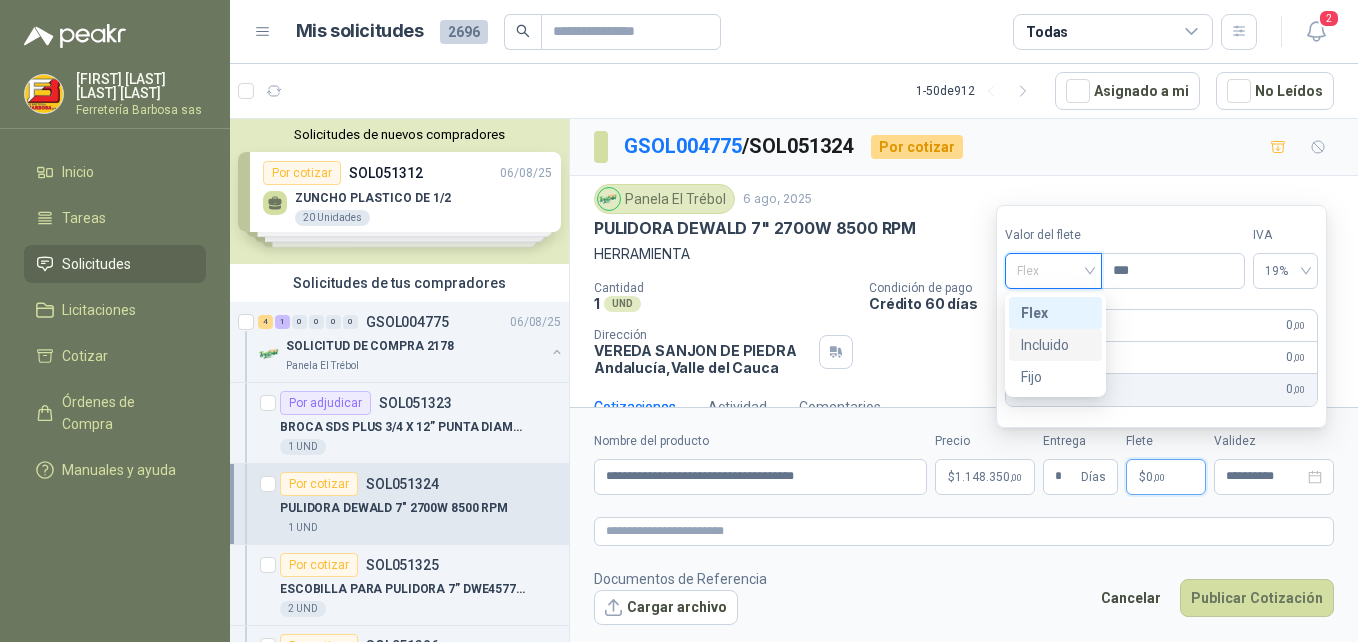 click on "Incluido" at bounding box center [1055, 345] 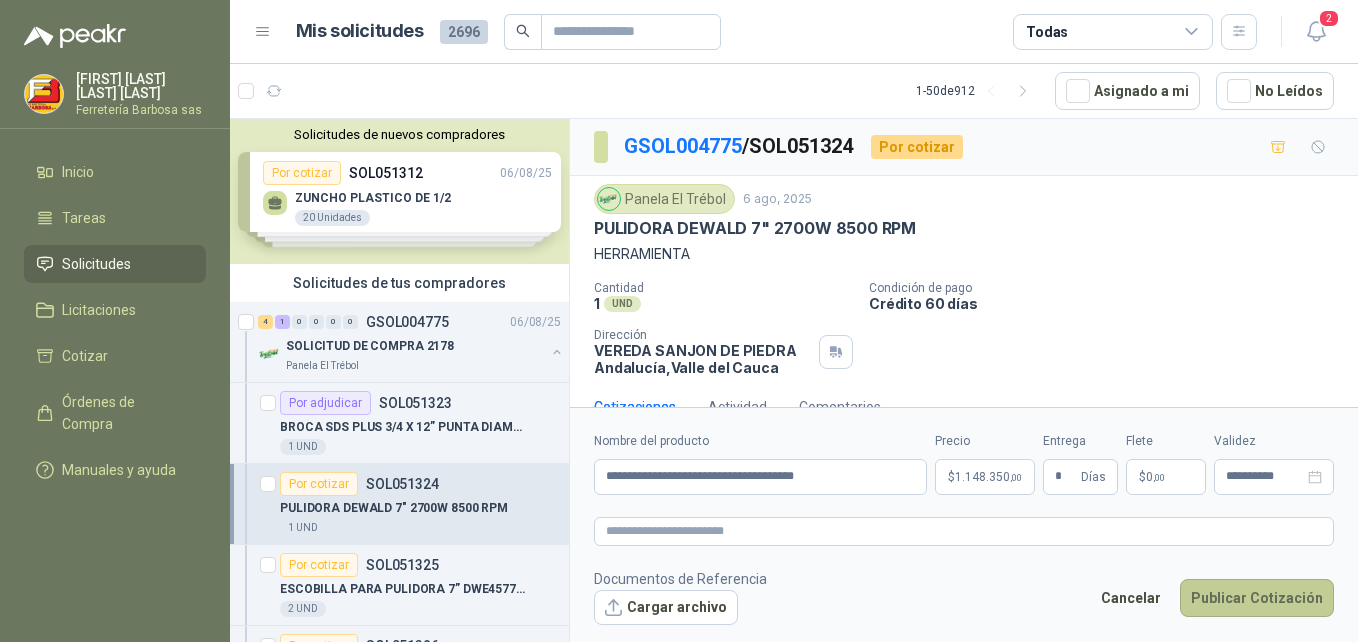 click on "Publicar Cotización" at bounding box center [1257, 598] 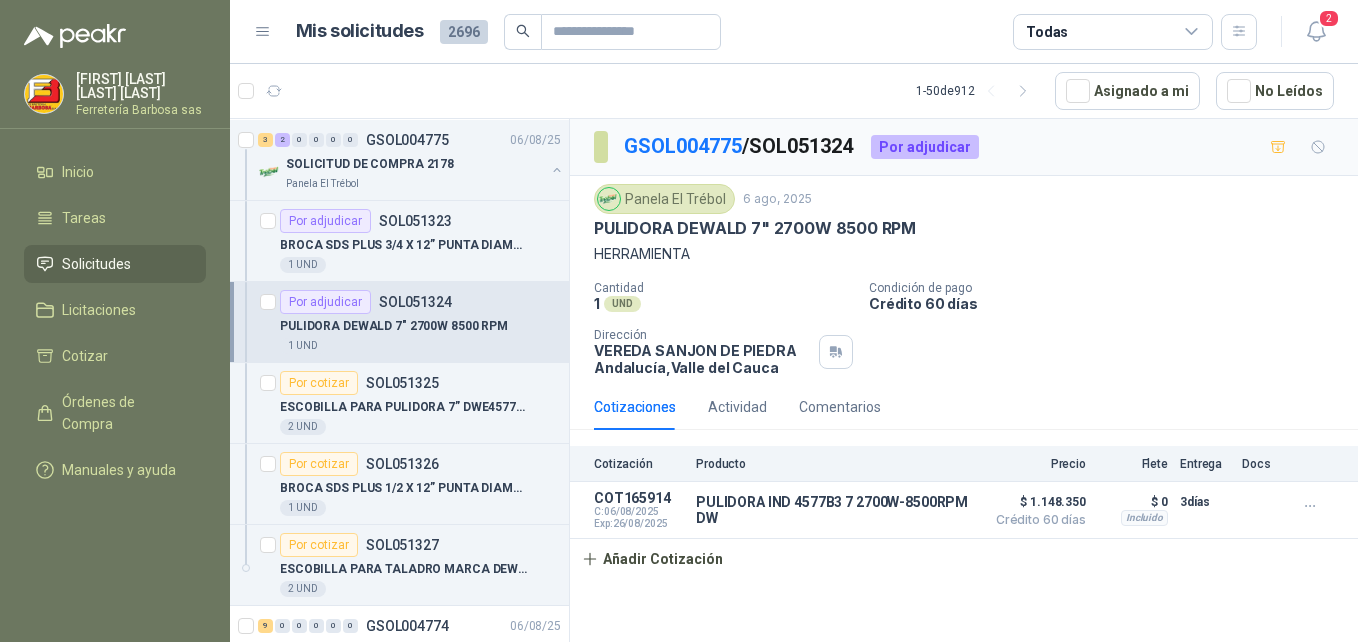 scroll, scrollTop: 191, scrollLeft: 0, axis: vertical 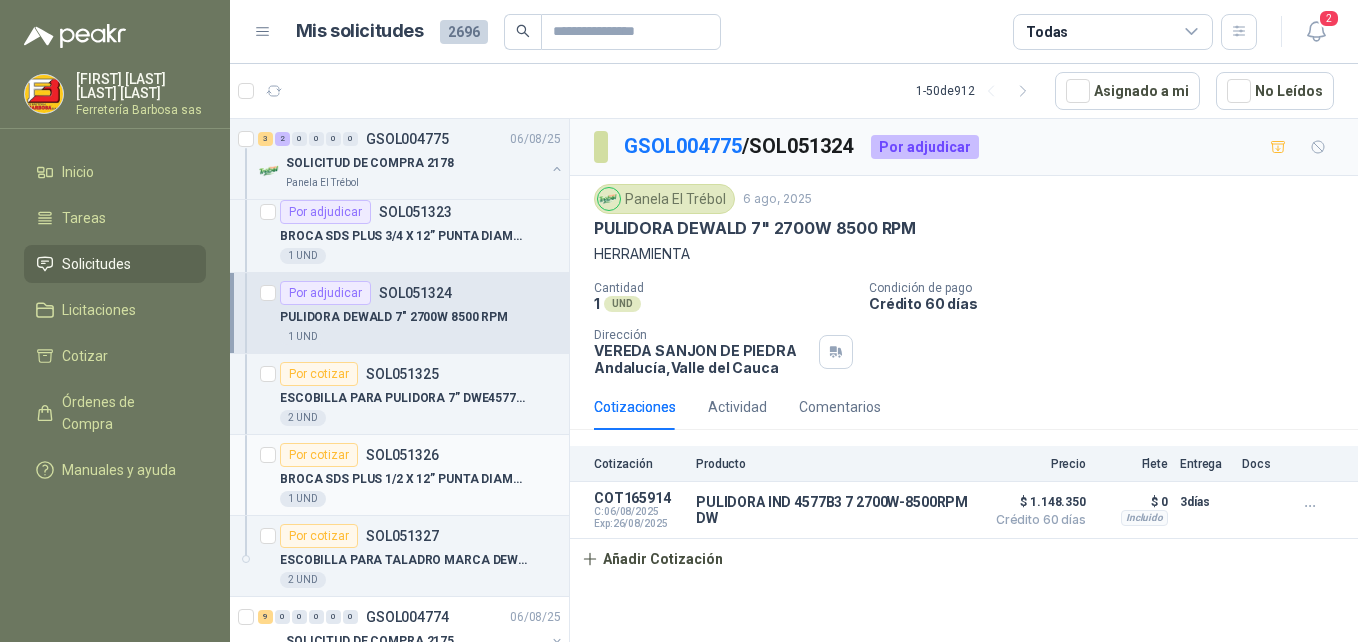 click on "Por cotizar" at bounding box center (319, 455) 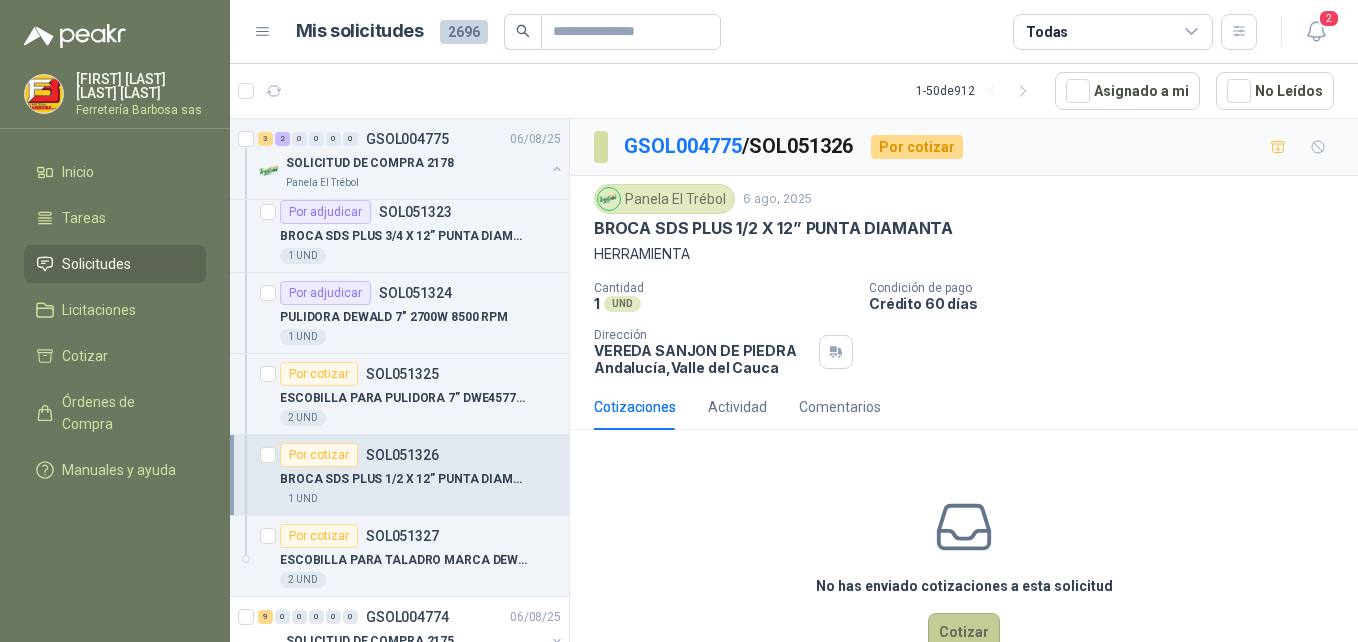 click on "Cotizar" at bounding box center (964, 632) 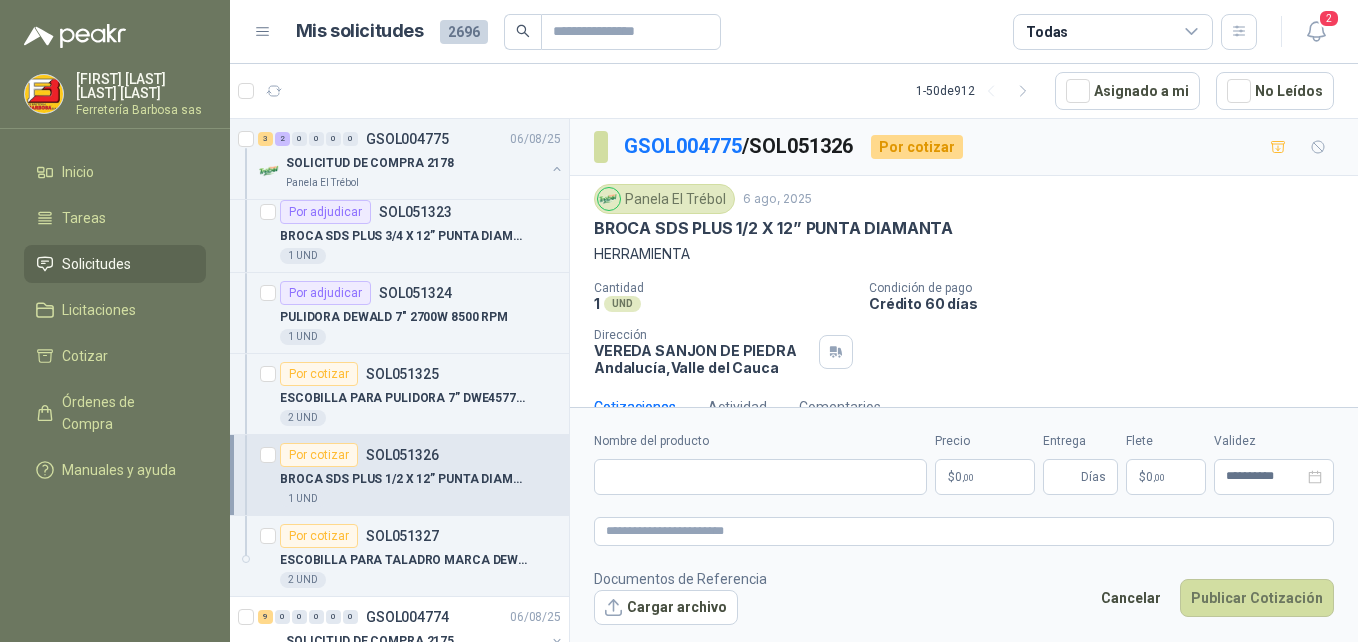 type 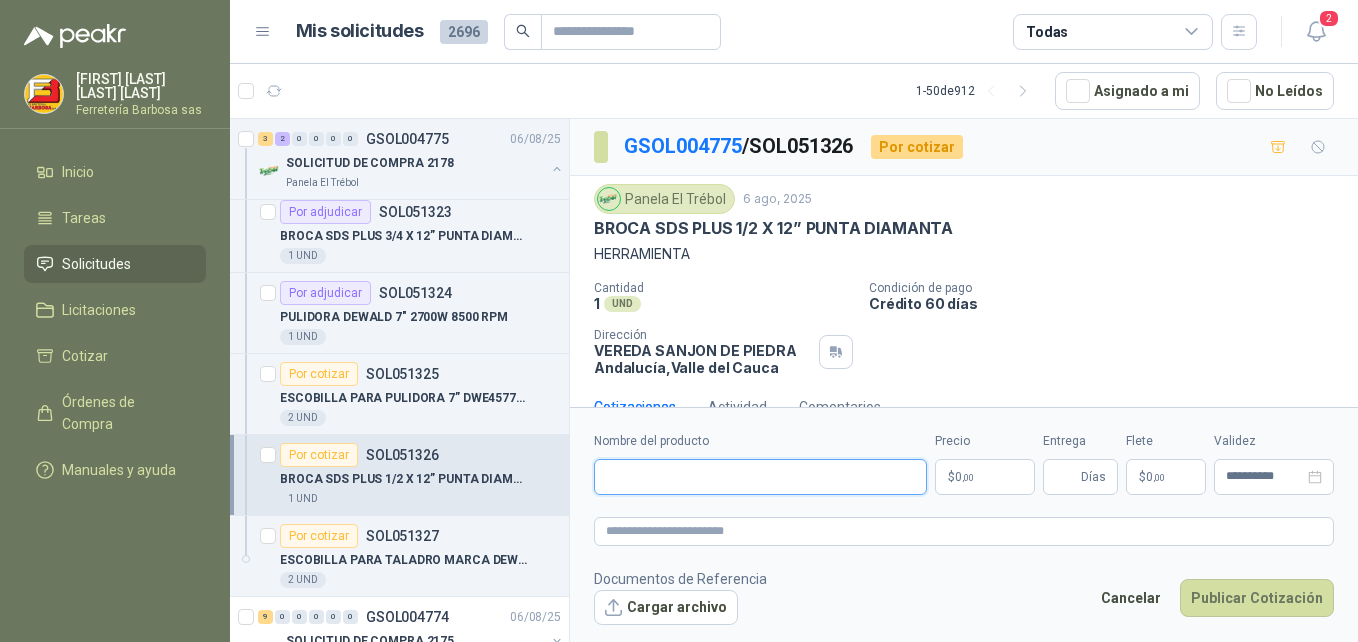 click on "Nombre del producto" at bounding box center (760, 477) 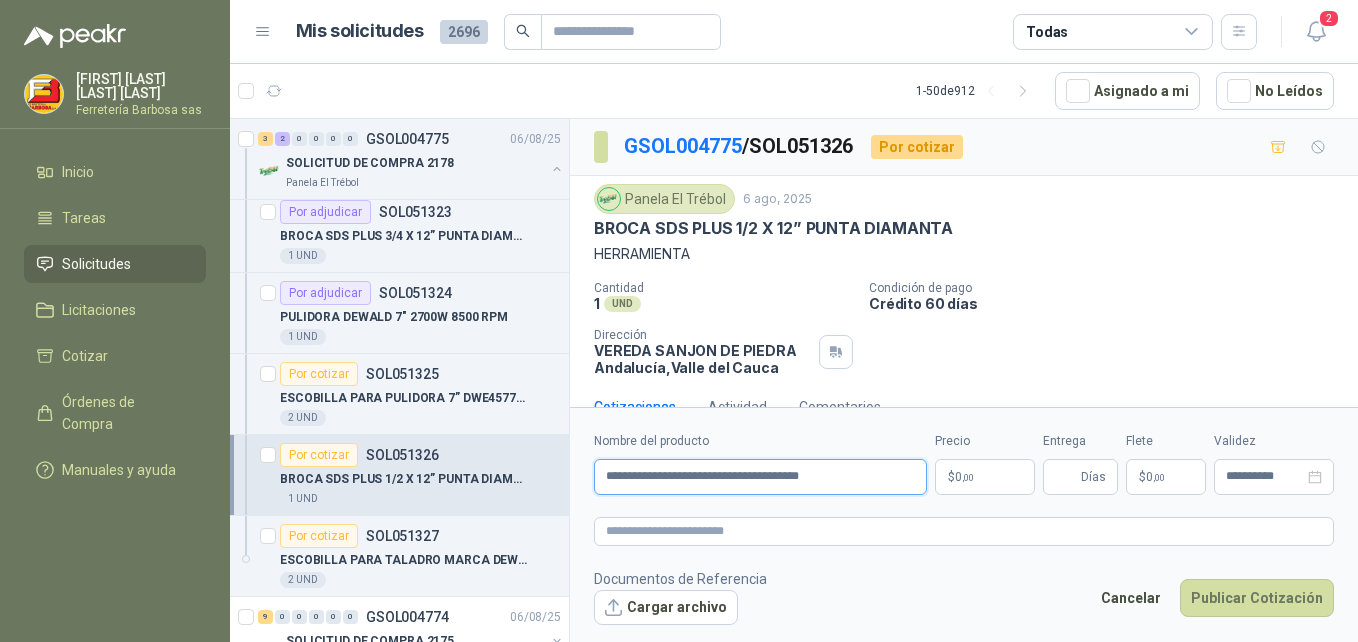 type on "**********" 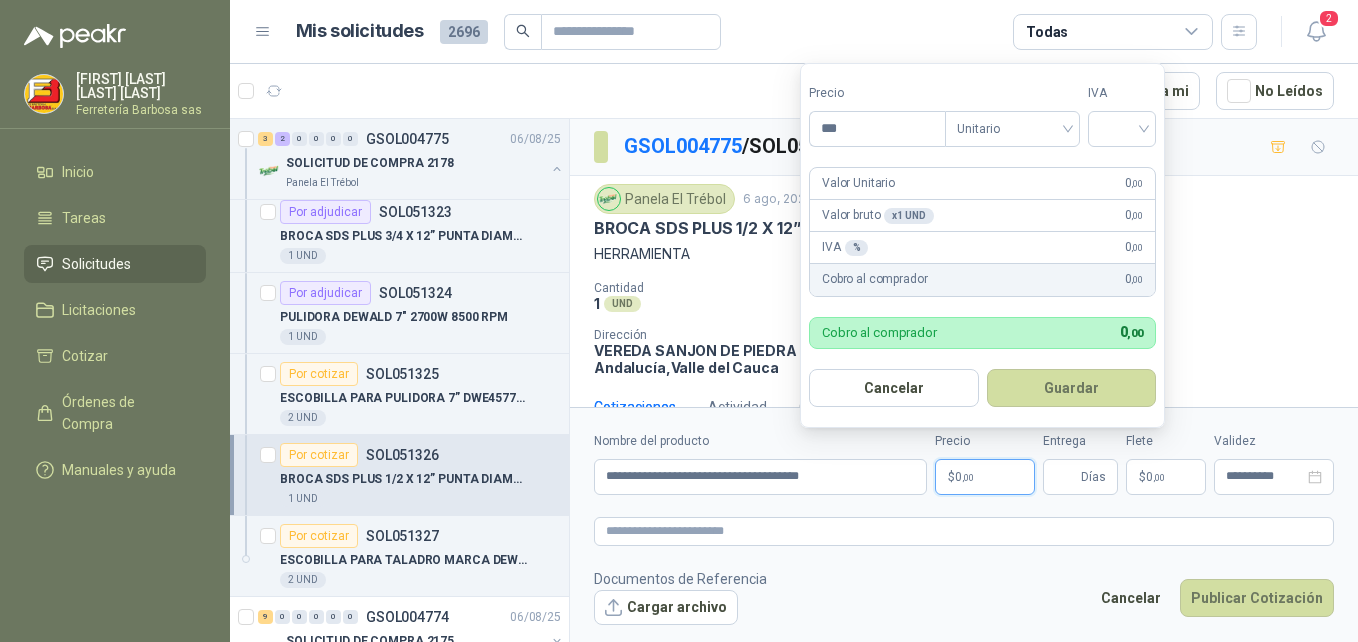drag, startPoint x: 942, startPoint y: 483, endPoint x: 932, endPoint y: 476, distance: 12.206555 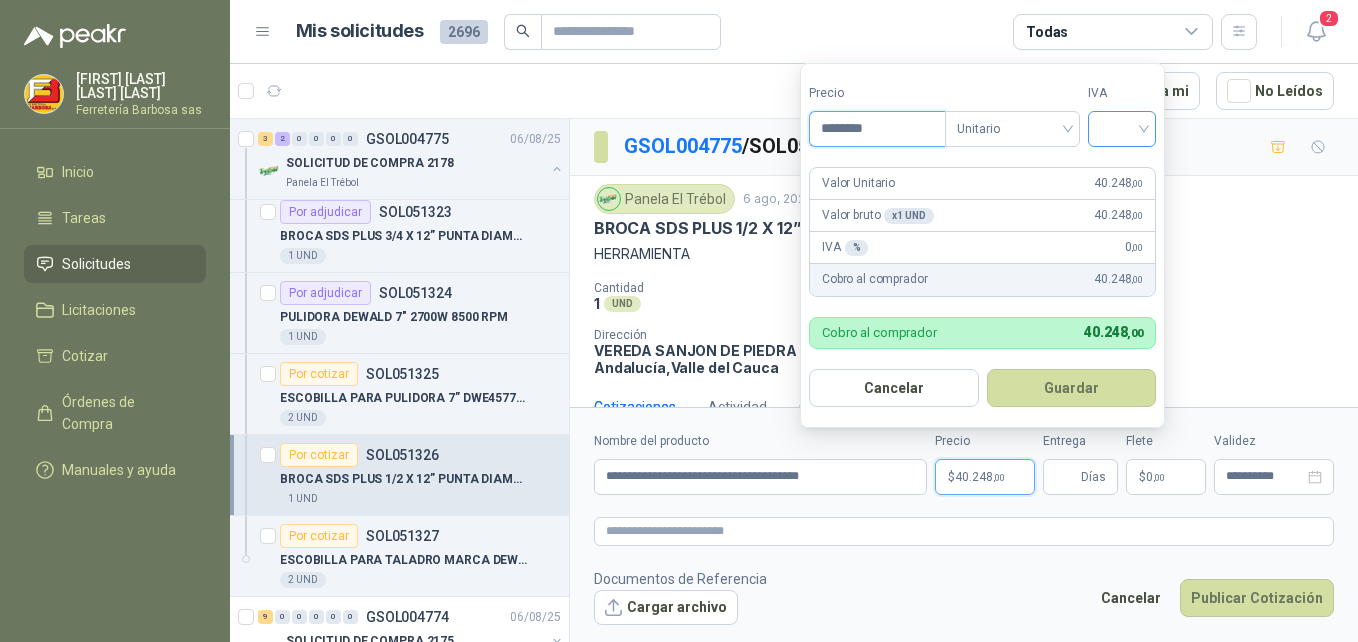 type on "********" 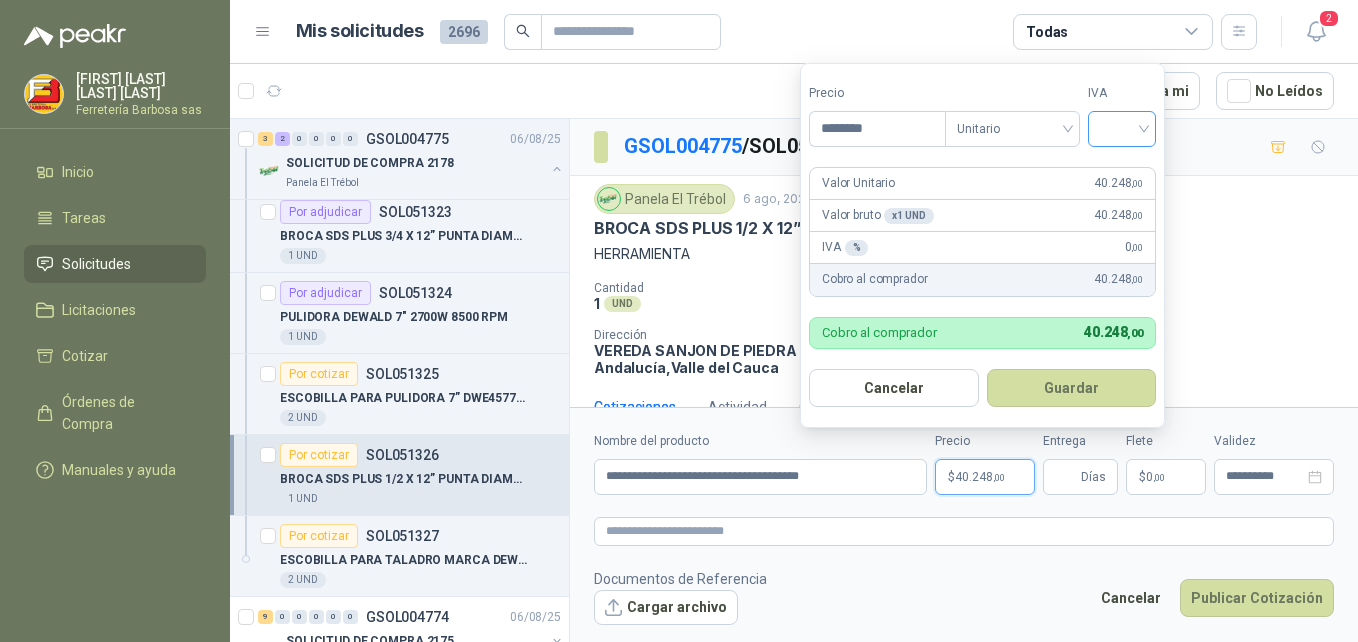 click at bounding box center (1122, 127) 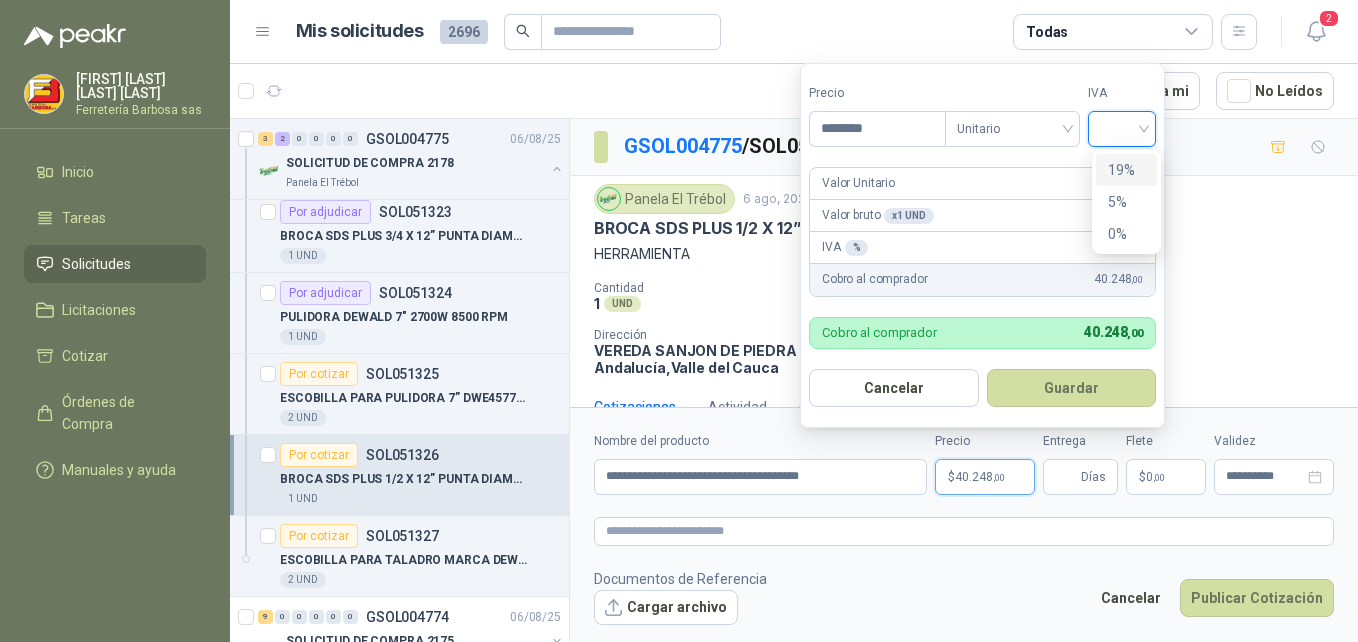 click on "19%" at bounding box center (1126, 170) 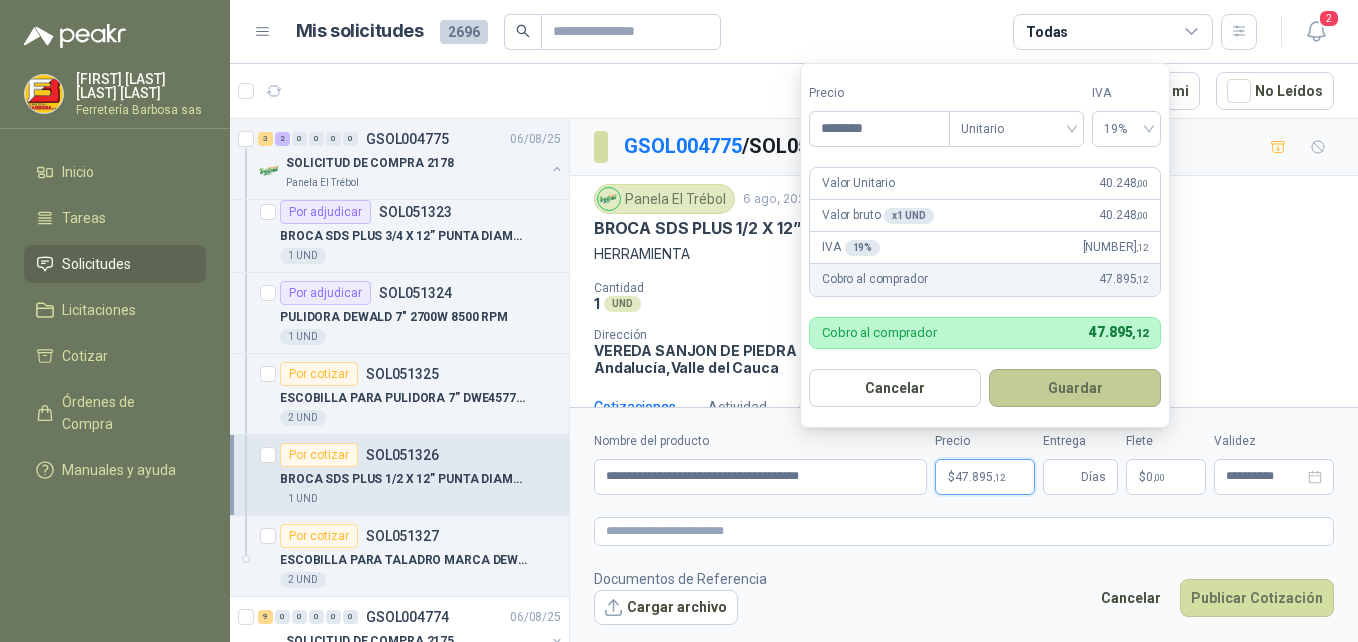 click on "Guardar" at bounding box center (1075, 388) 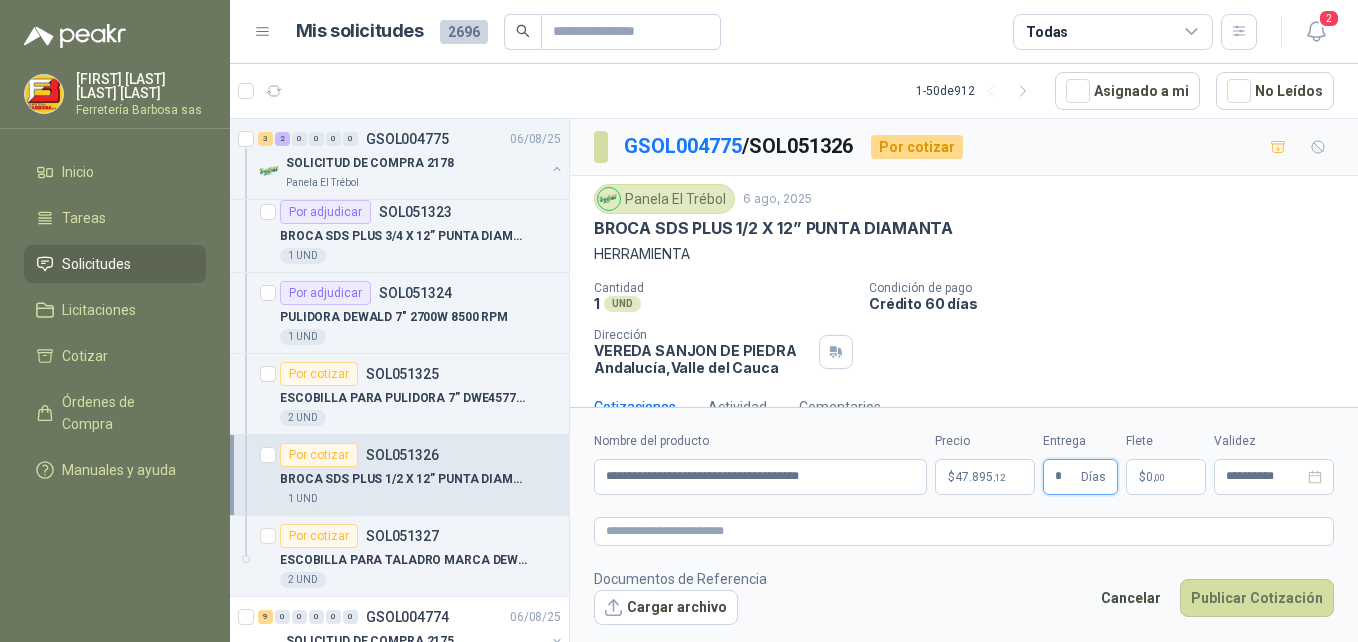 type on "*" 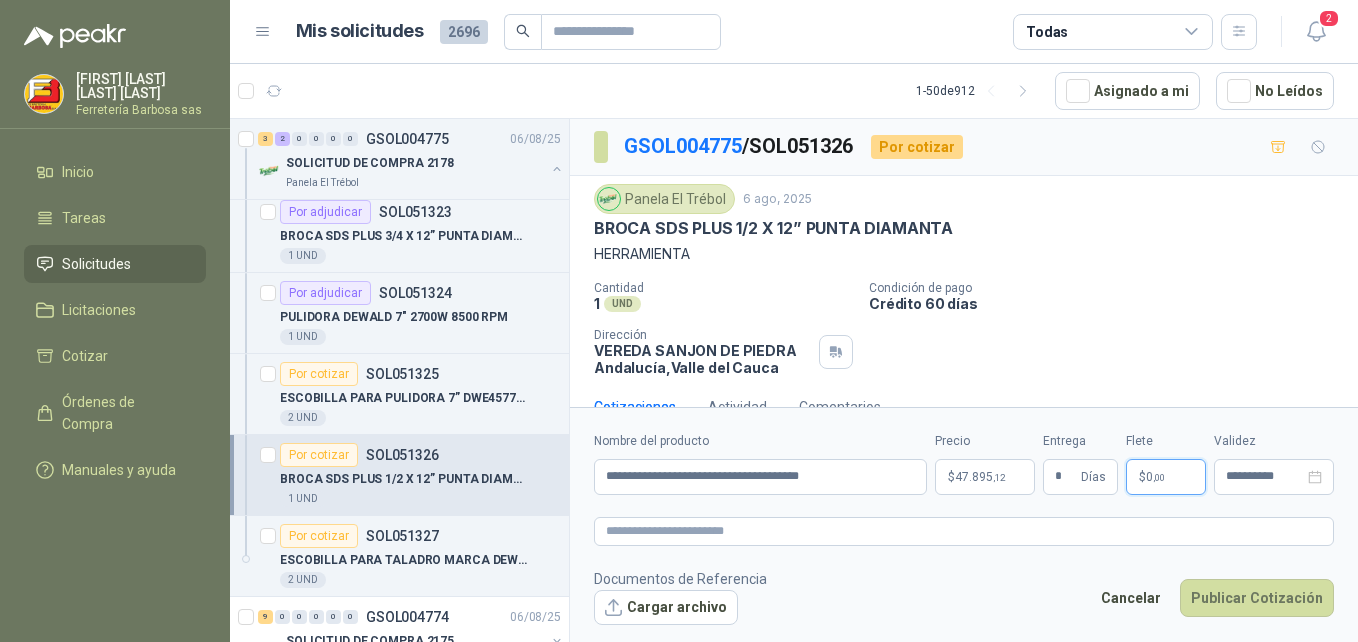 click on "$    0 ,00" at bounding box center (1166, 477) 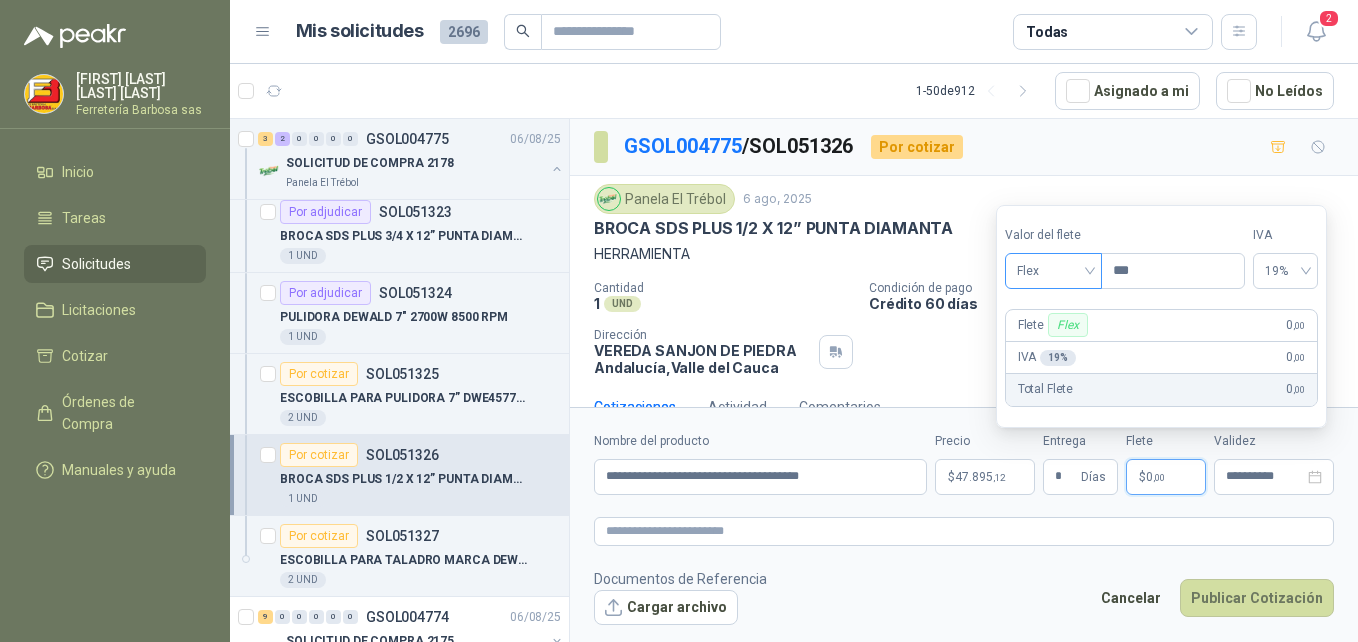 click on "Flex" at bounding box center (1053, 271) 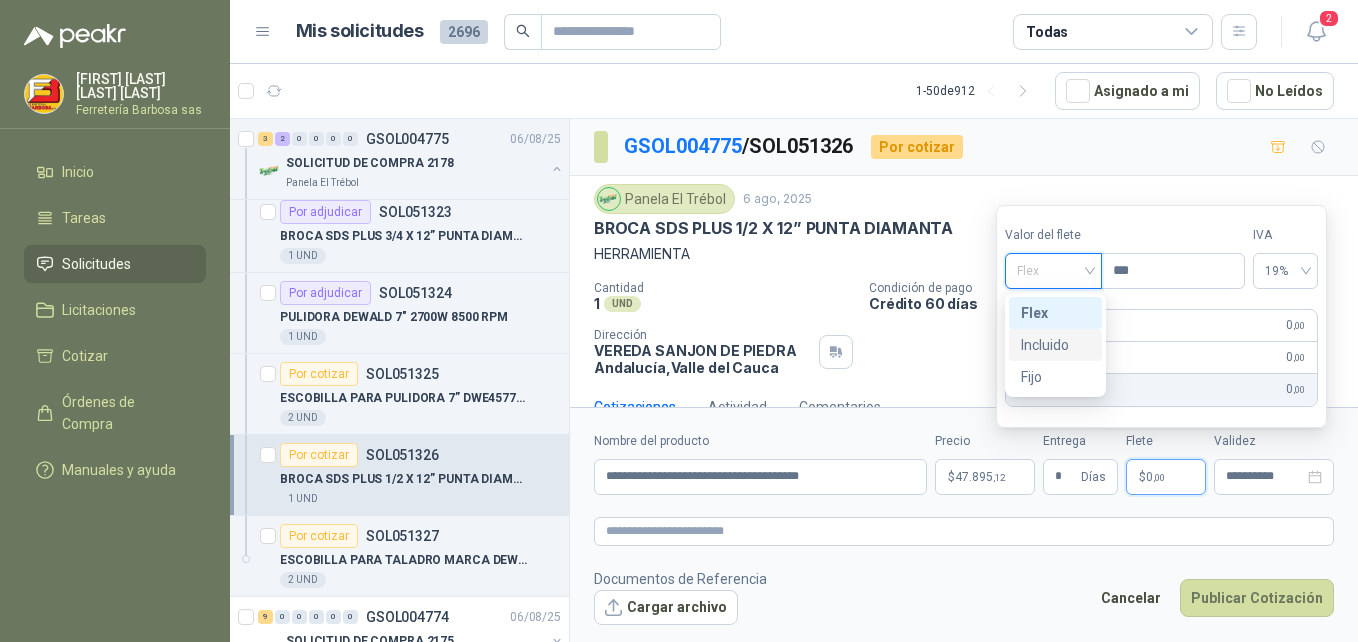 drag, startPoint x: 1052, startPoint y: 341, endPoint x: 1062, endPoint y: 368, distance: 28.79236 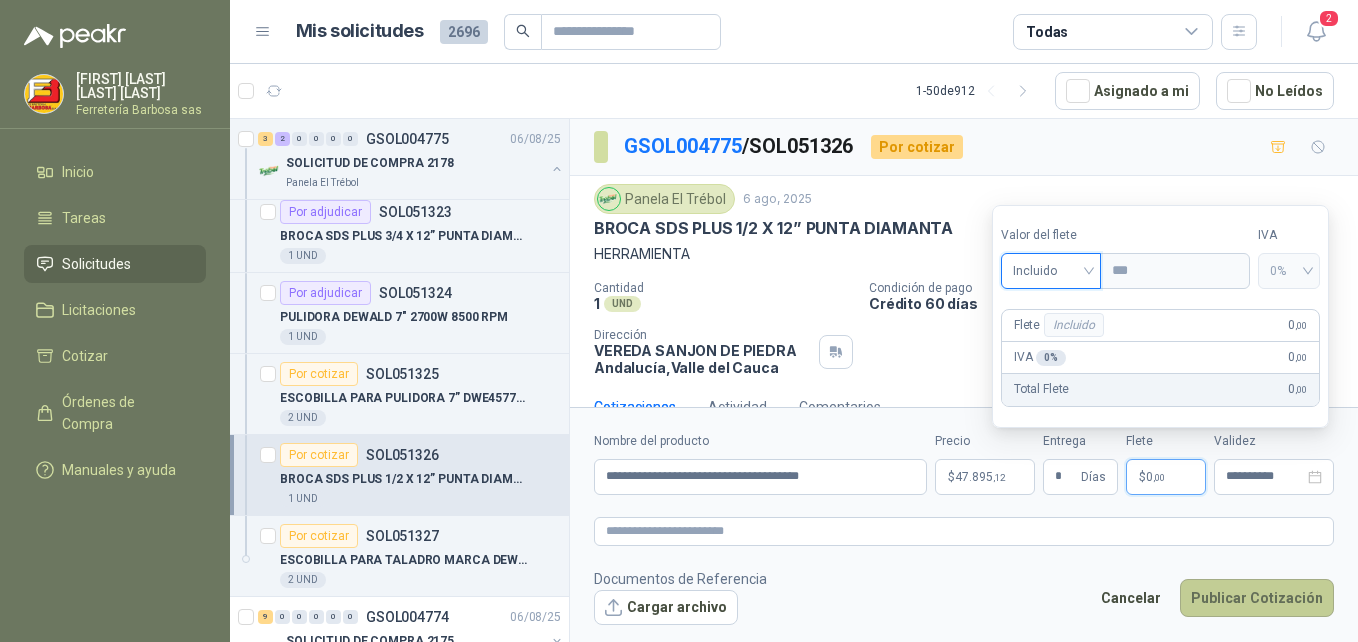 click on "Publicar Cotización" at bounding box center [1257, 598] 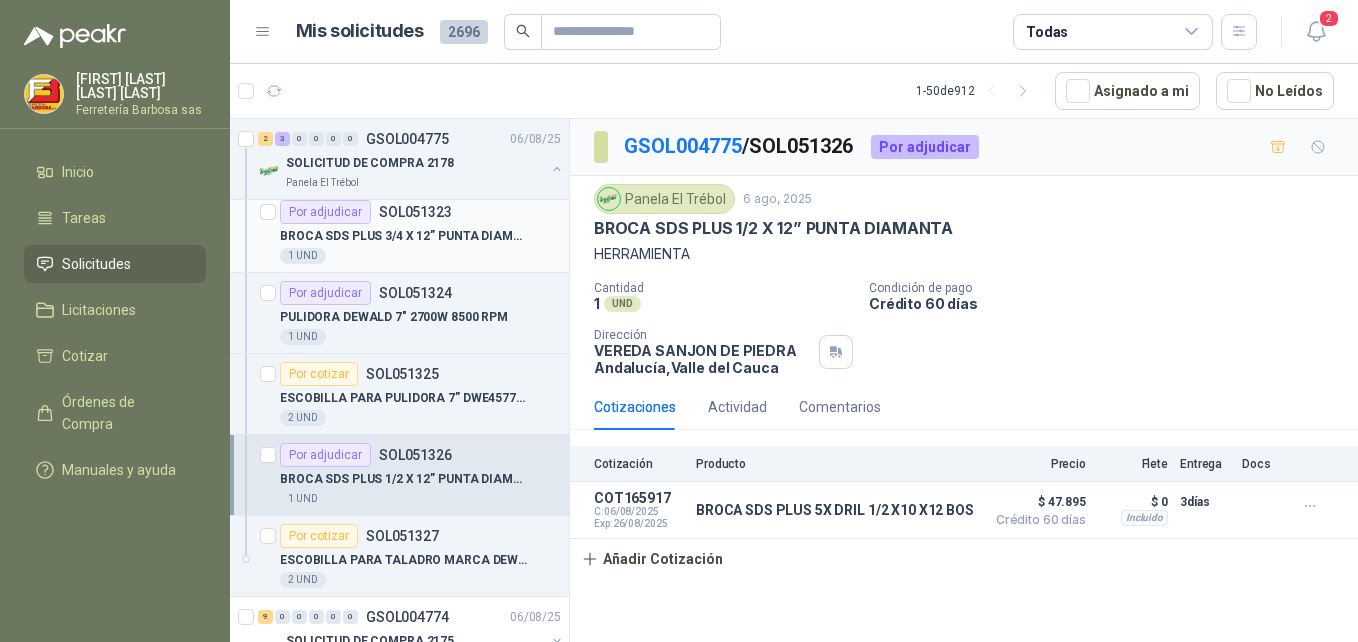 click on "BROCA SDS PLUS 3/4  X 12” PUNTA DIAMAN" at bounding box center (404, 236) 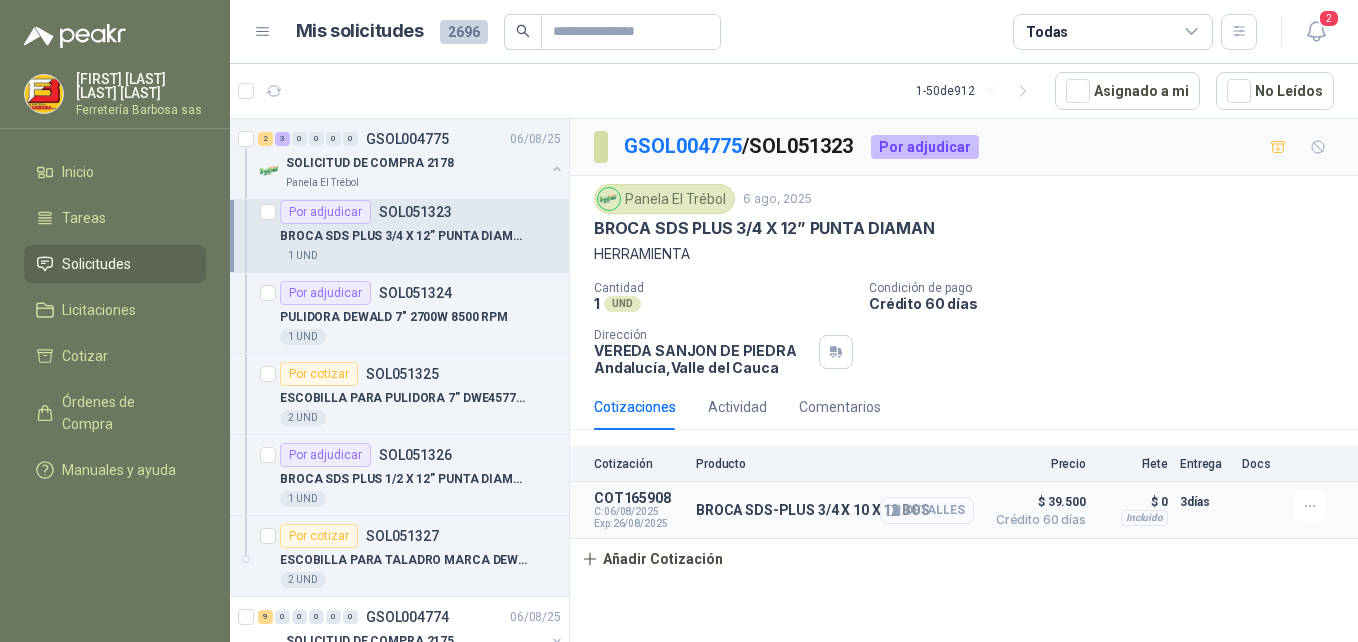 click 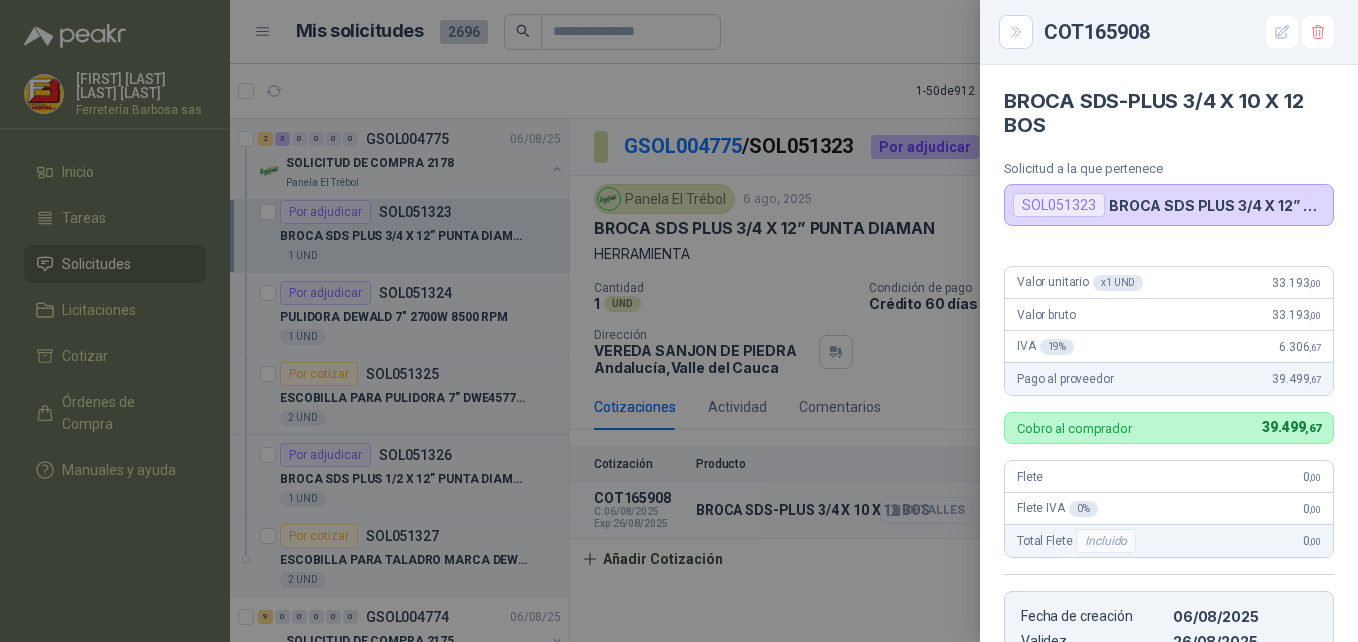 click at bounding box center (679, 321) 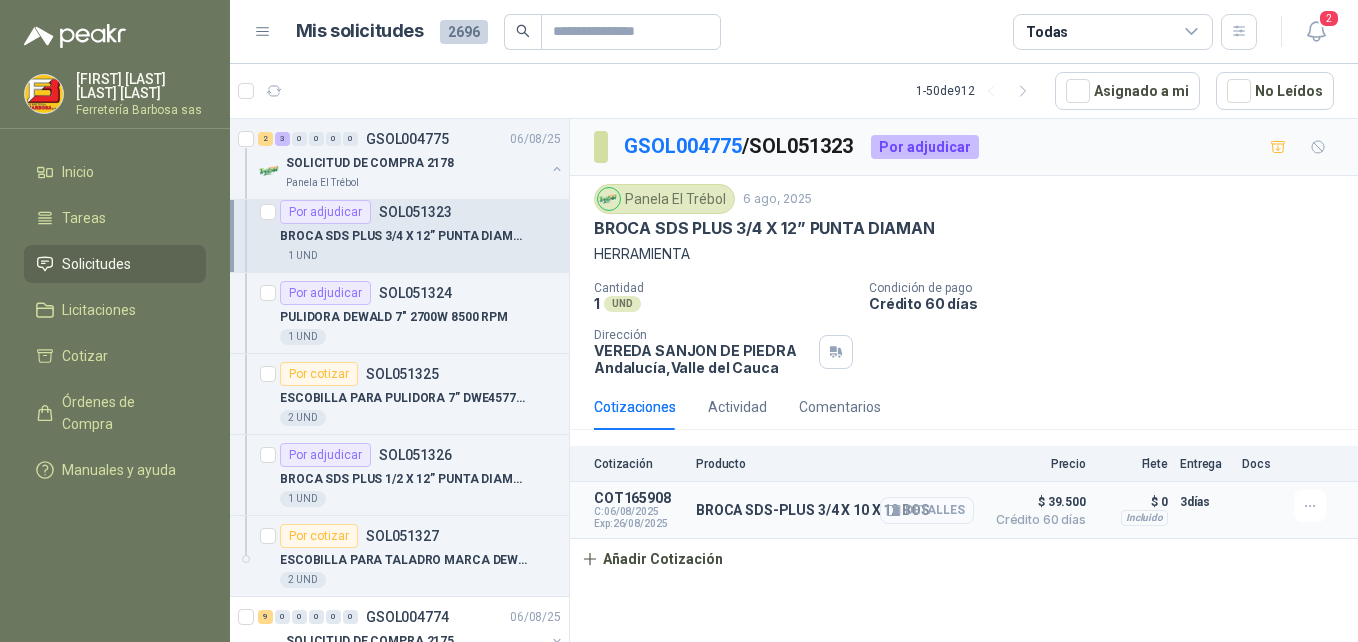 click on "Detalles" at bounding box center (927, 510) 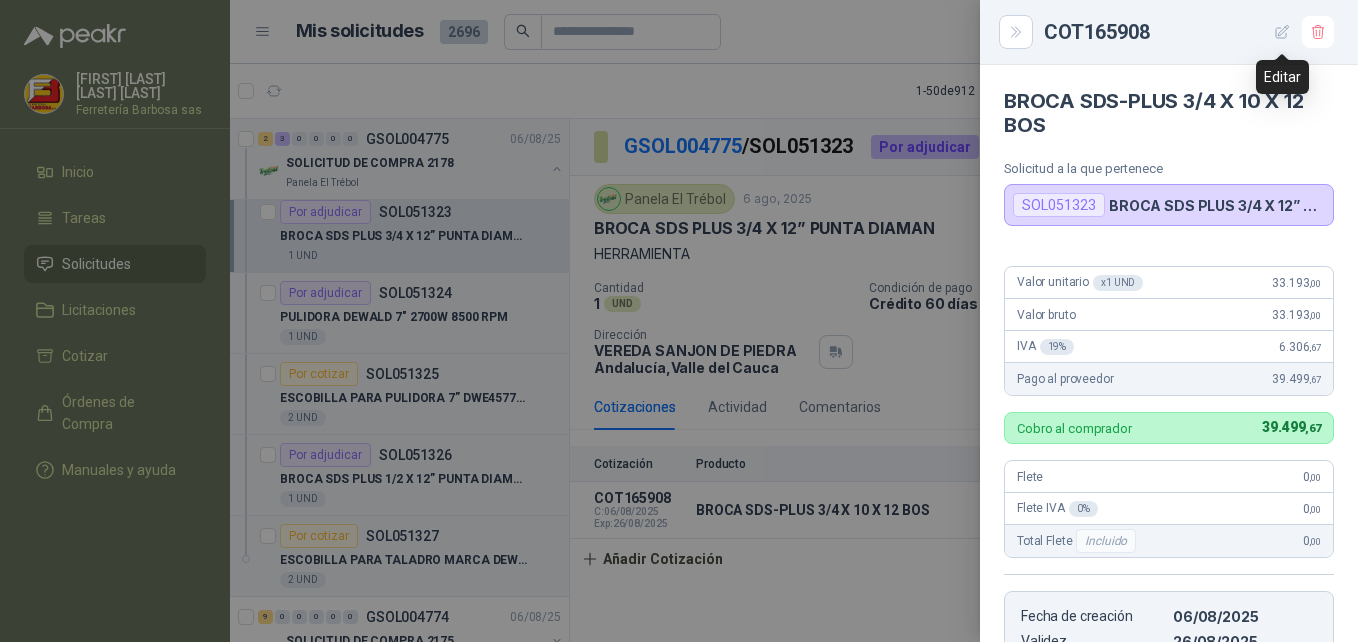 click 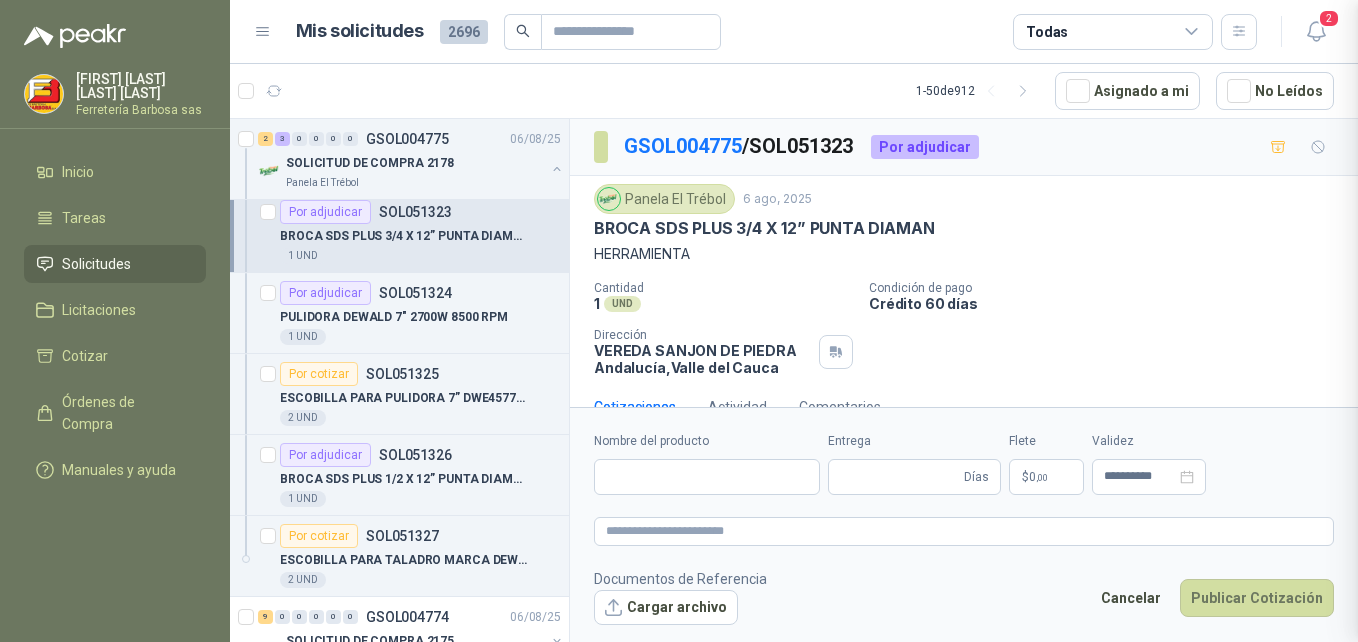 type 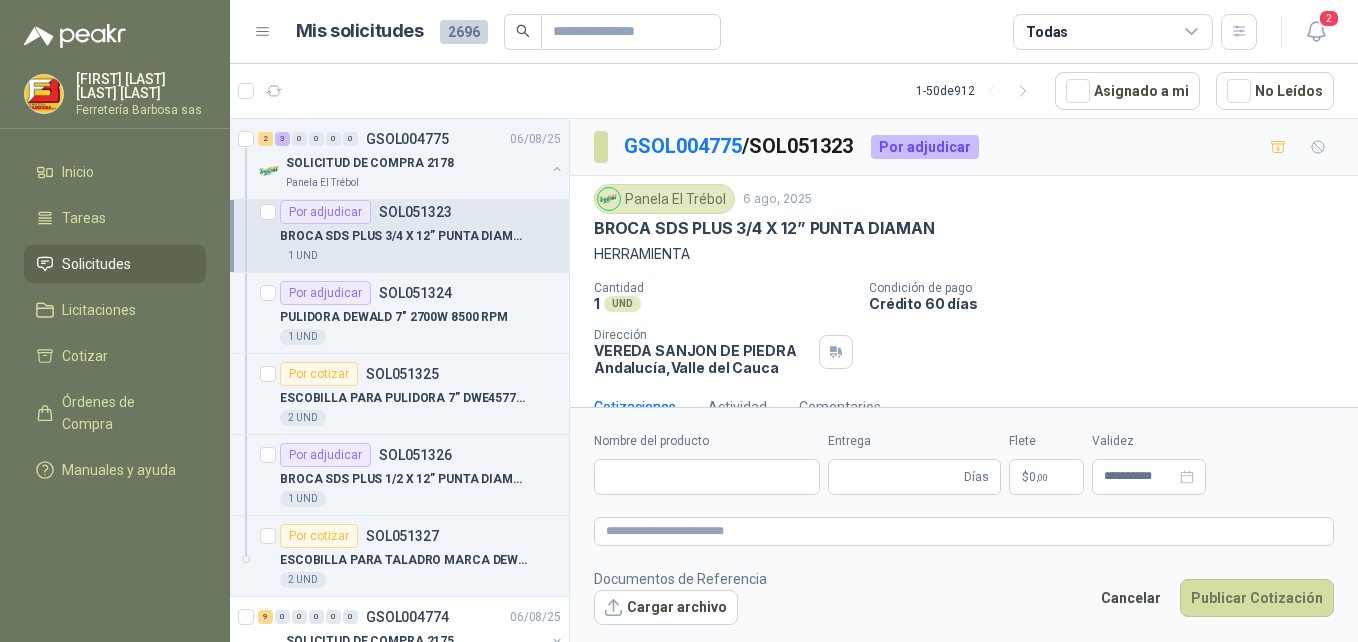 type on "**********" 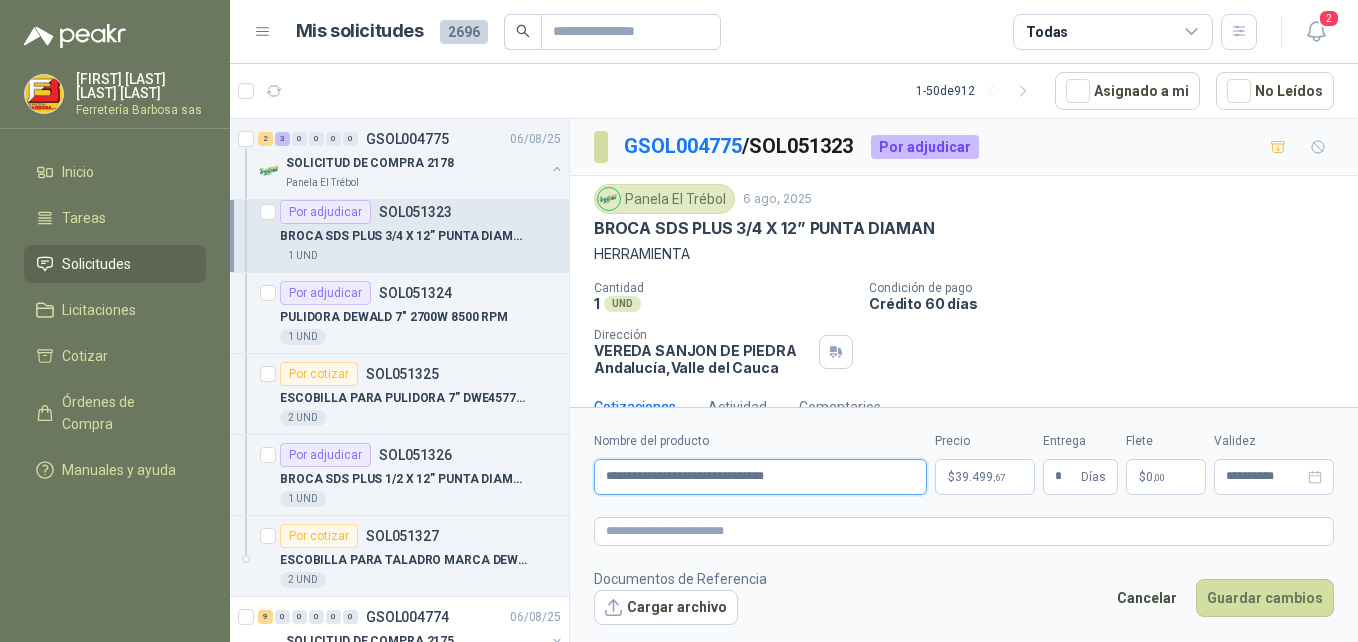 click on "**********" at bounding box center (760, 477) 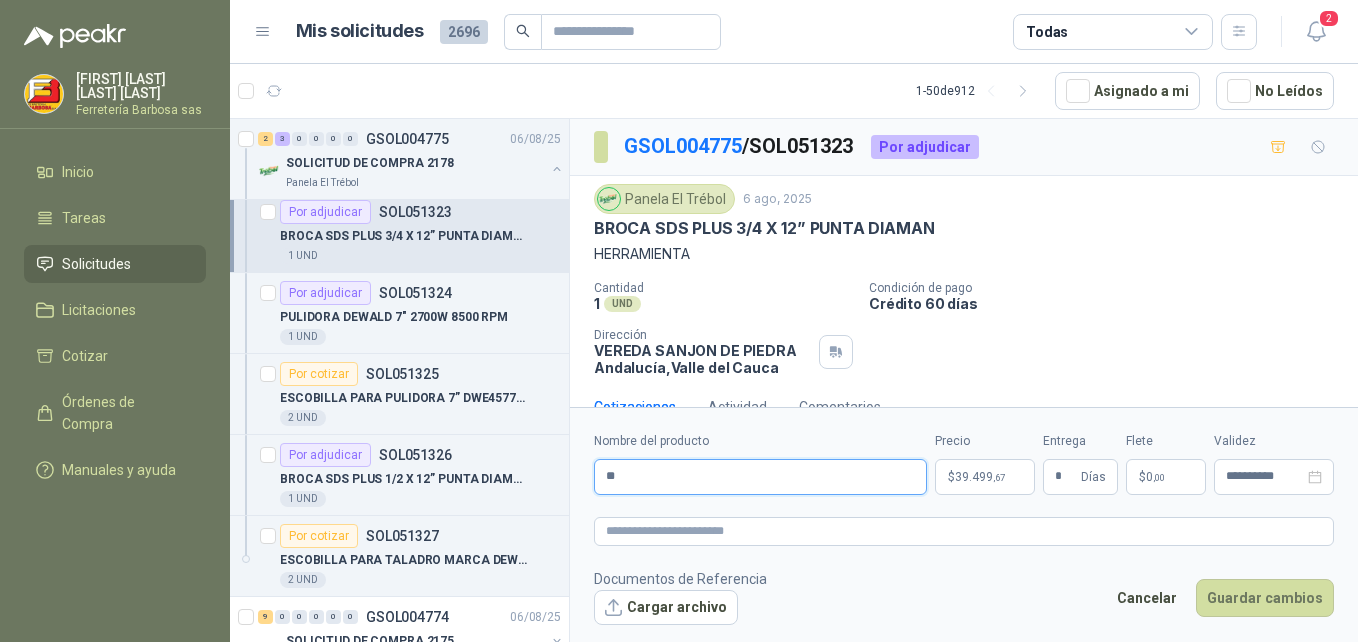 type on "*" 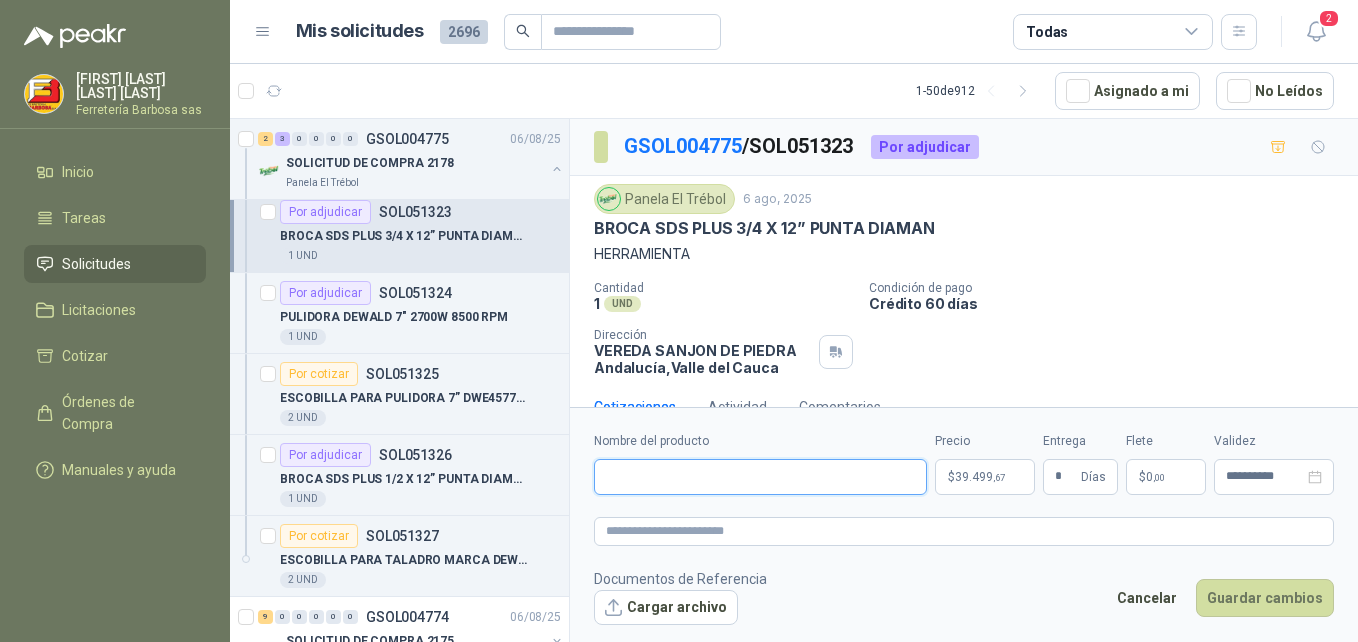 click on "Nombre del producto" at bounding box center (760, 477) 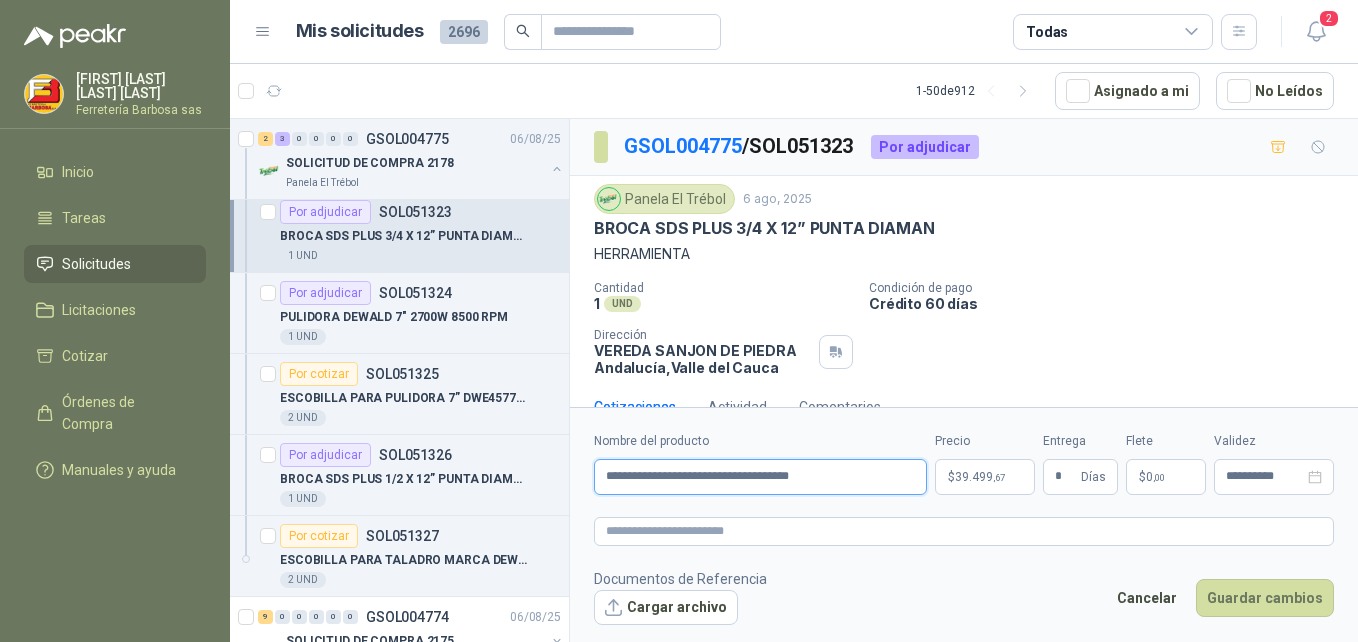 type on "**********" 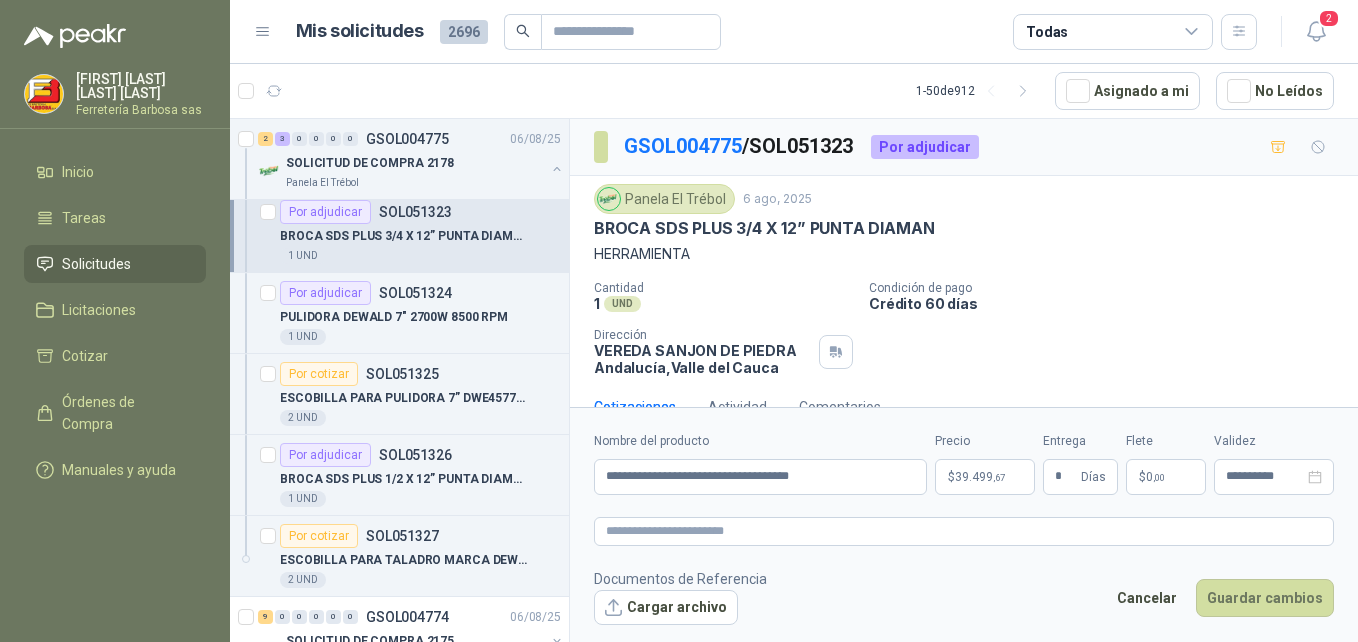 click on "39.499 ,67" at bounding box center [980, 477] 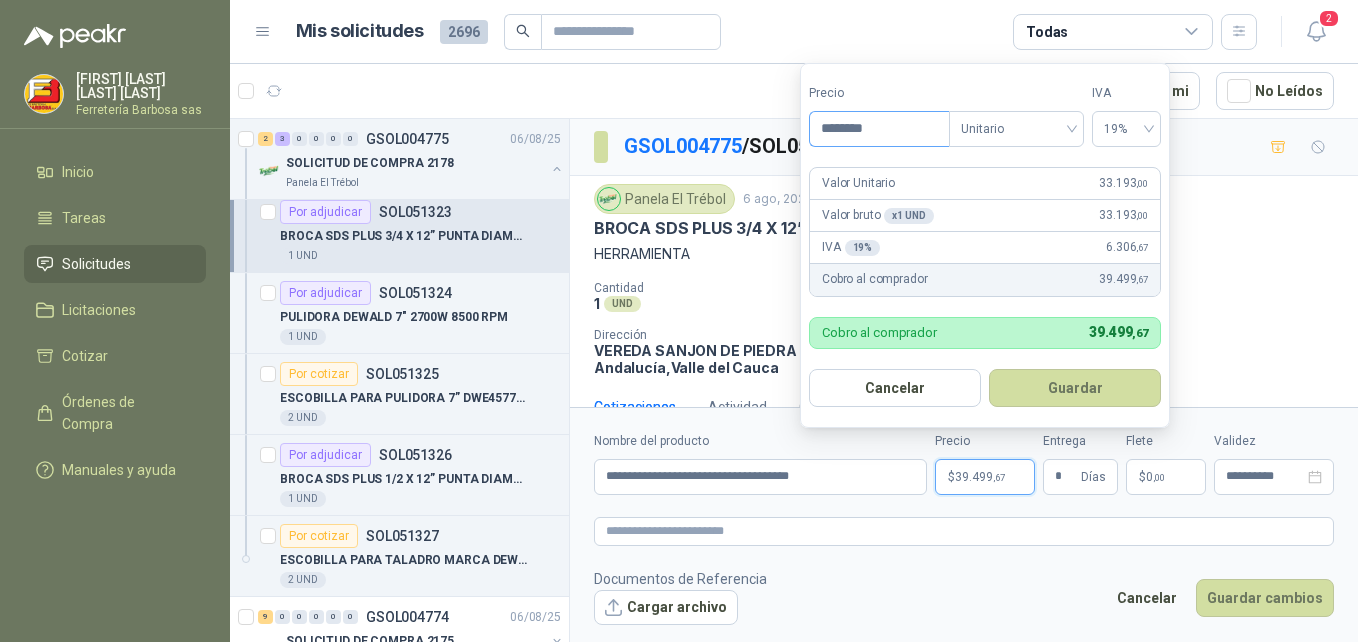 click on "********" at bounding box center (879, 129) 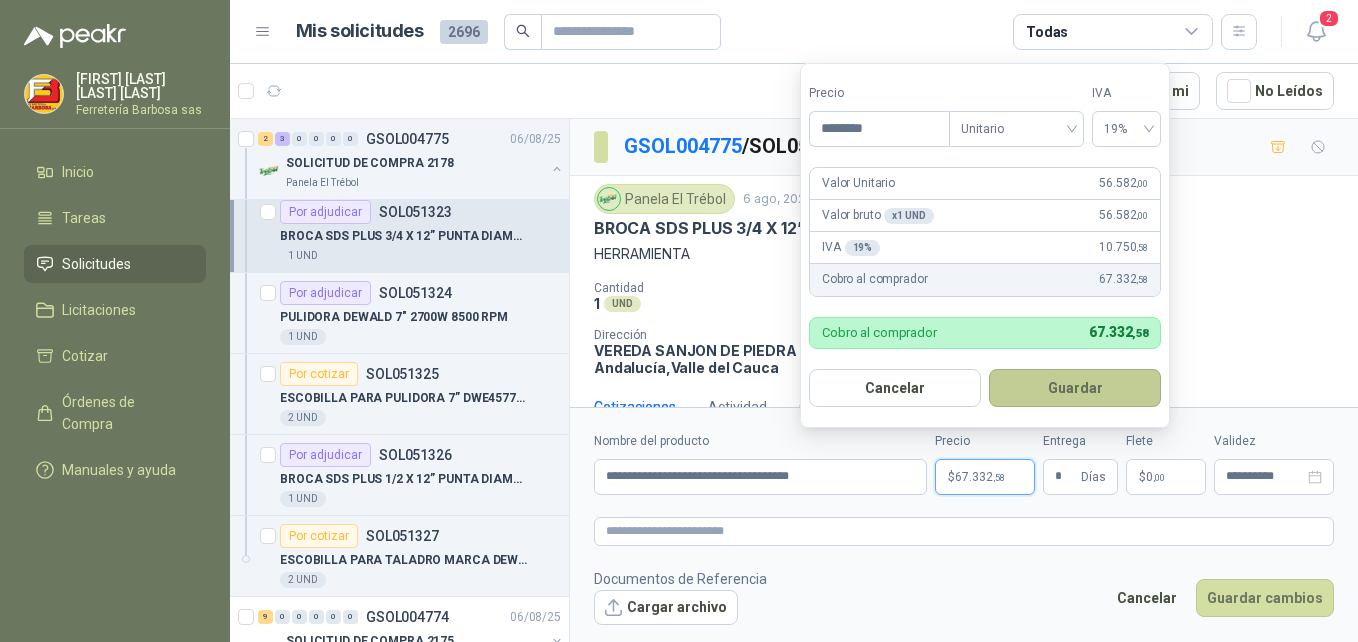type on "********" 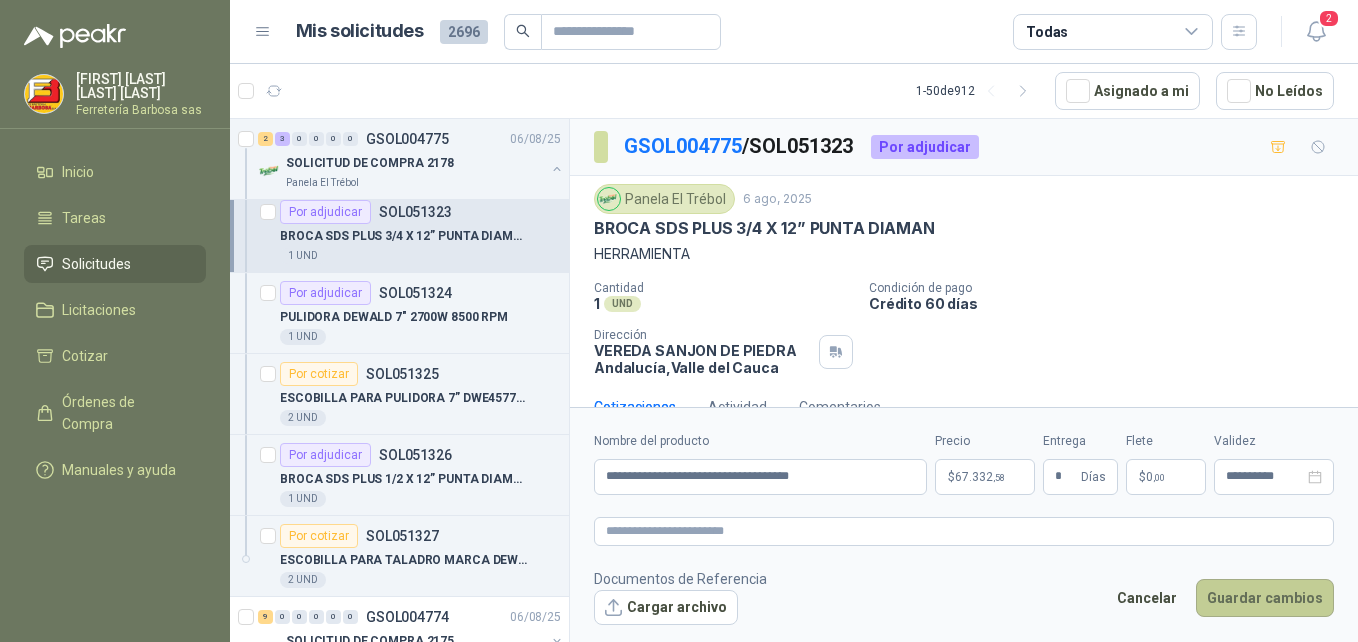 click on "Guardar cambios" at bounding box center (1265, 598) 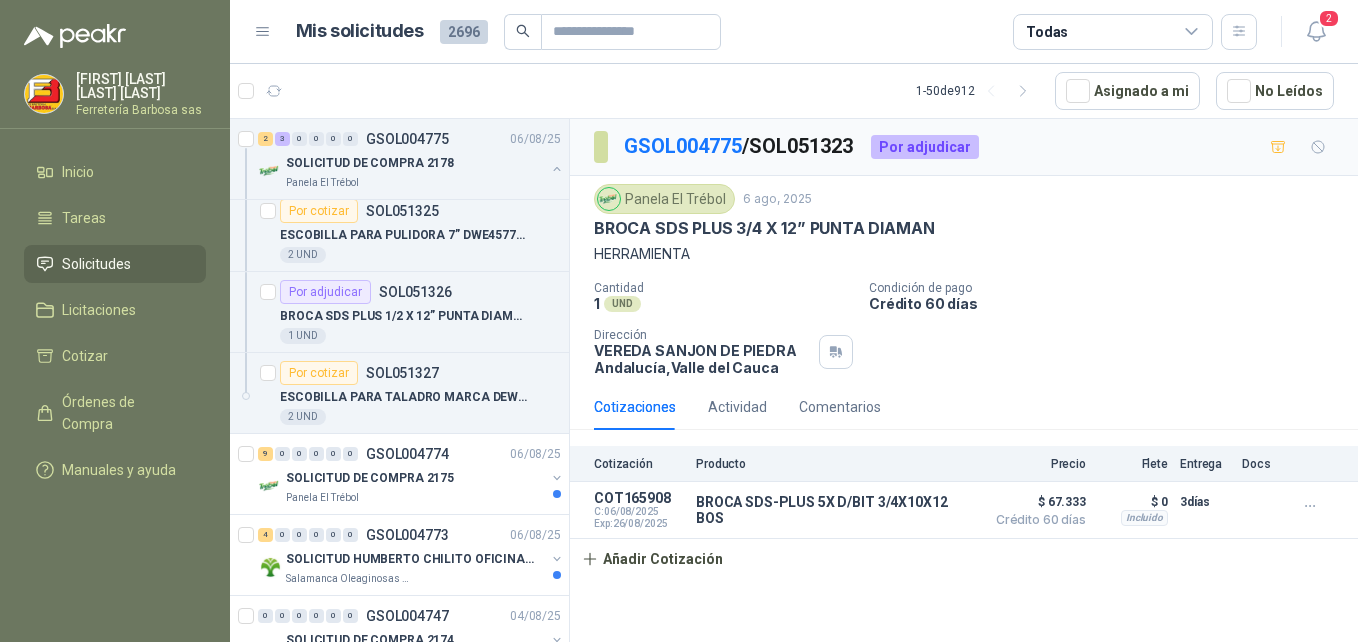 scroll, scrollTop: 337, scrollLeft: 0, axis: vertical 